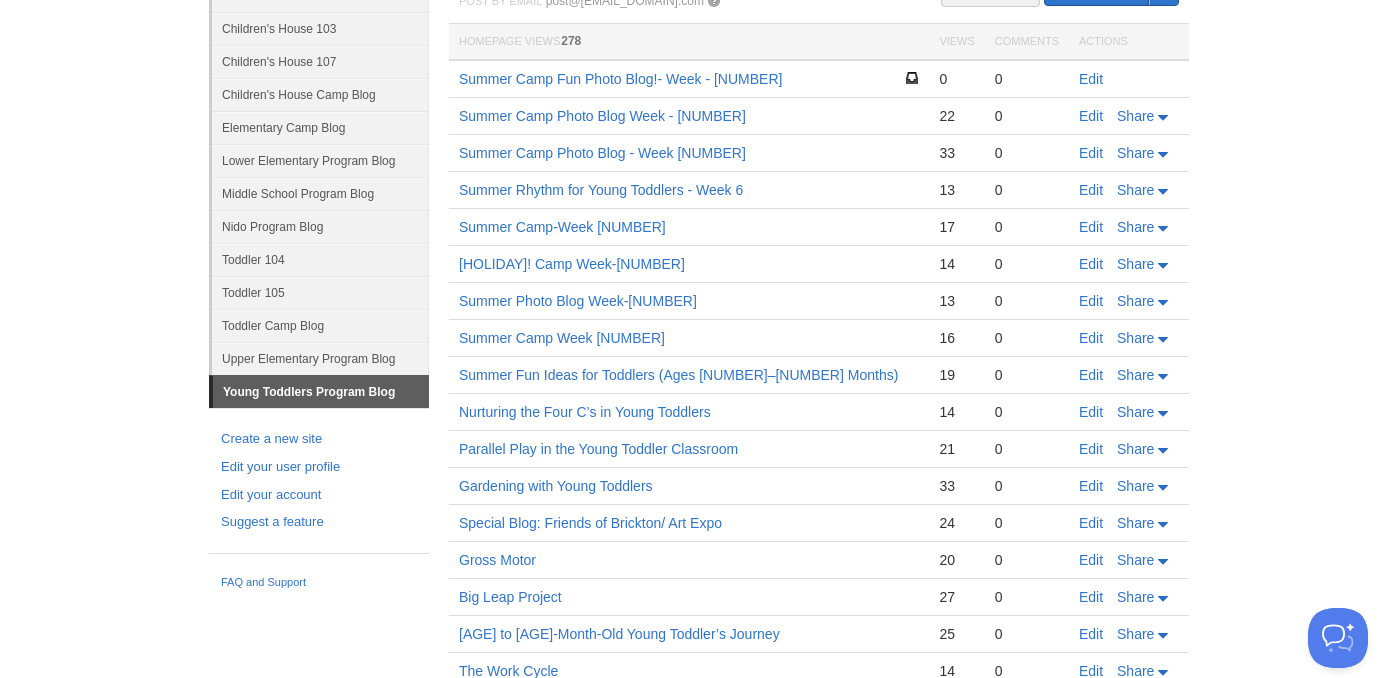 scroll, scrollTop: 0, scrollLeft: 0, axis: both 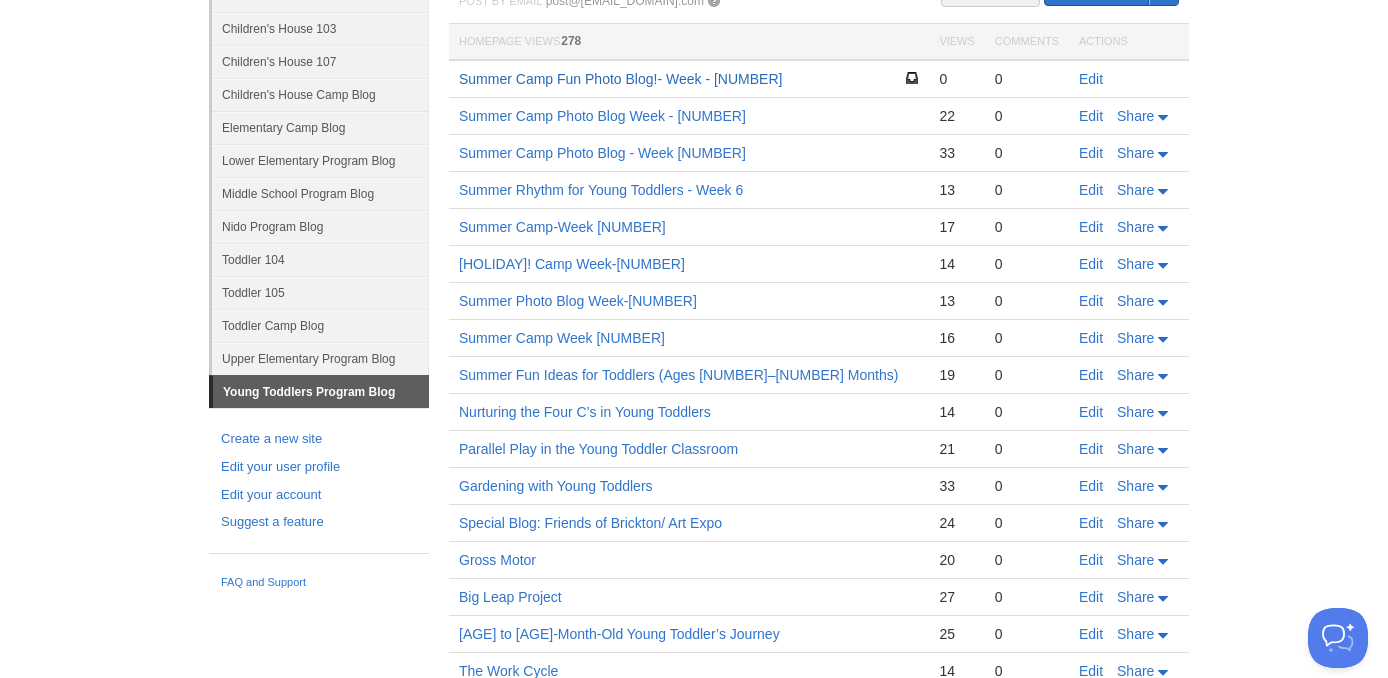 click on "Summer Camp Fun Photo Blog!- Week - [NUMBER]" at bounding box center (620, 79) 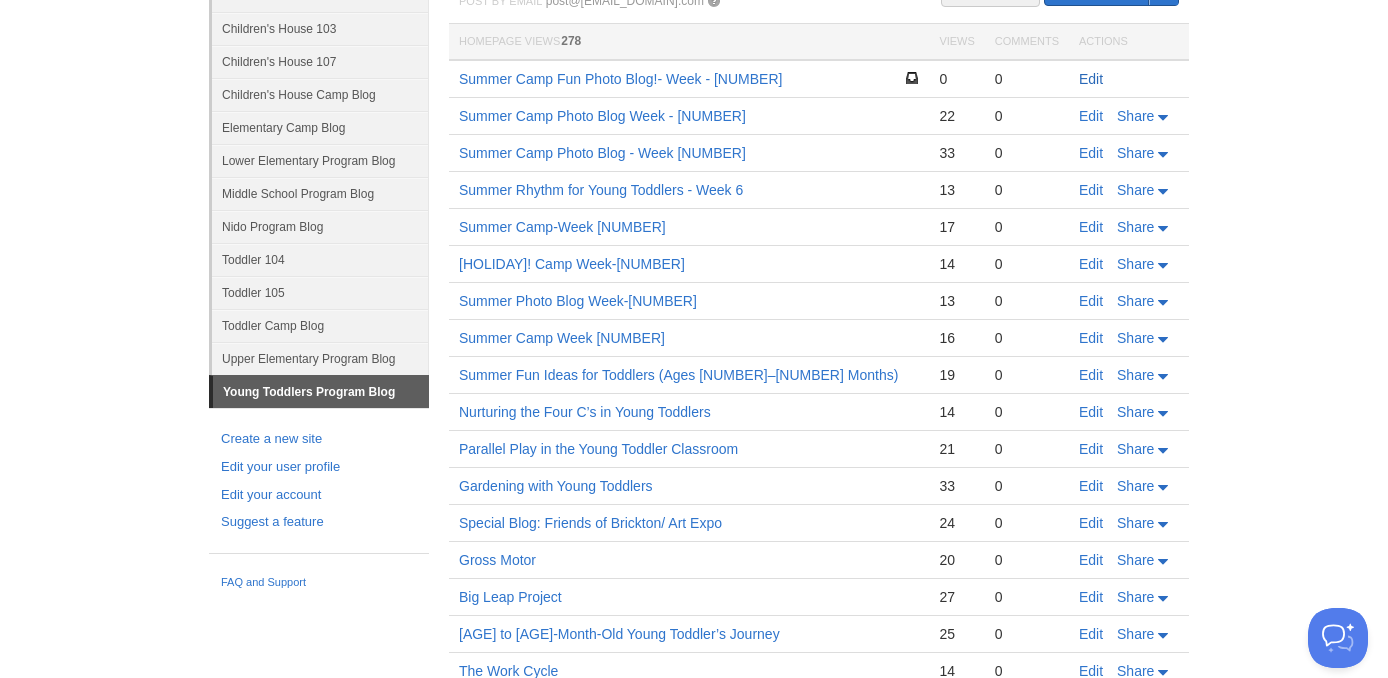click on "Edit" at bounding box center [1091, 79] 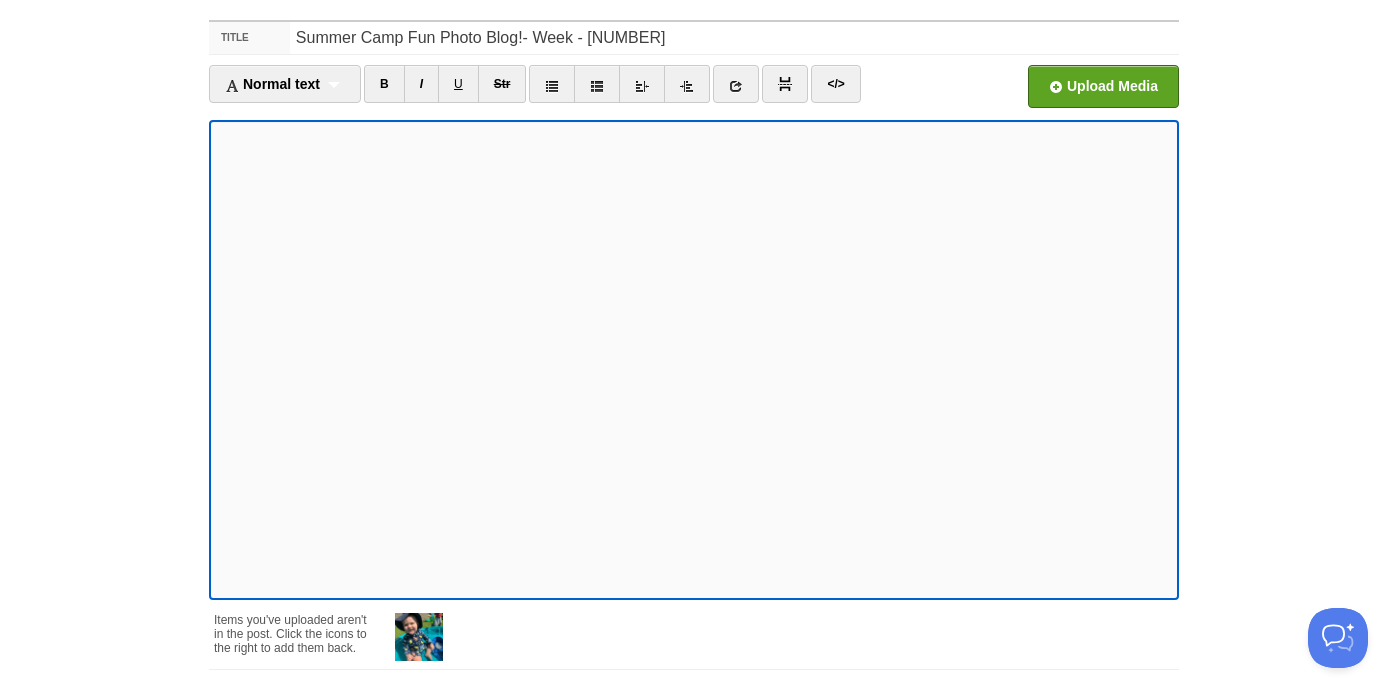 scroll, scrollTop: 237, scrollLeft: 0, axis: vertical 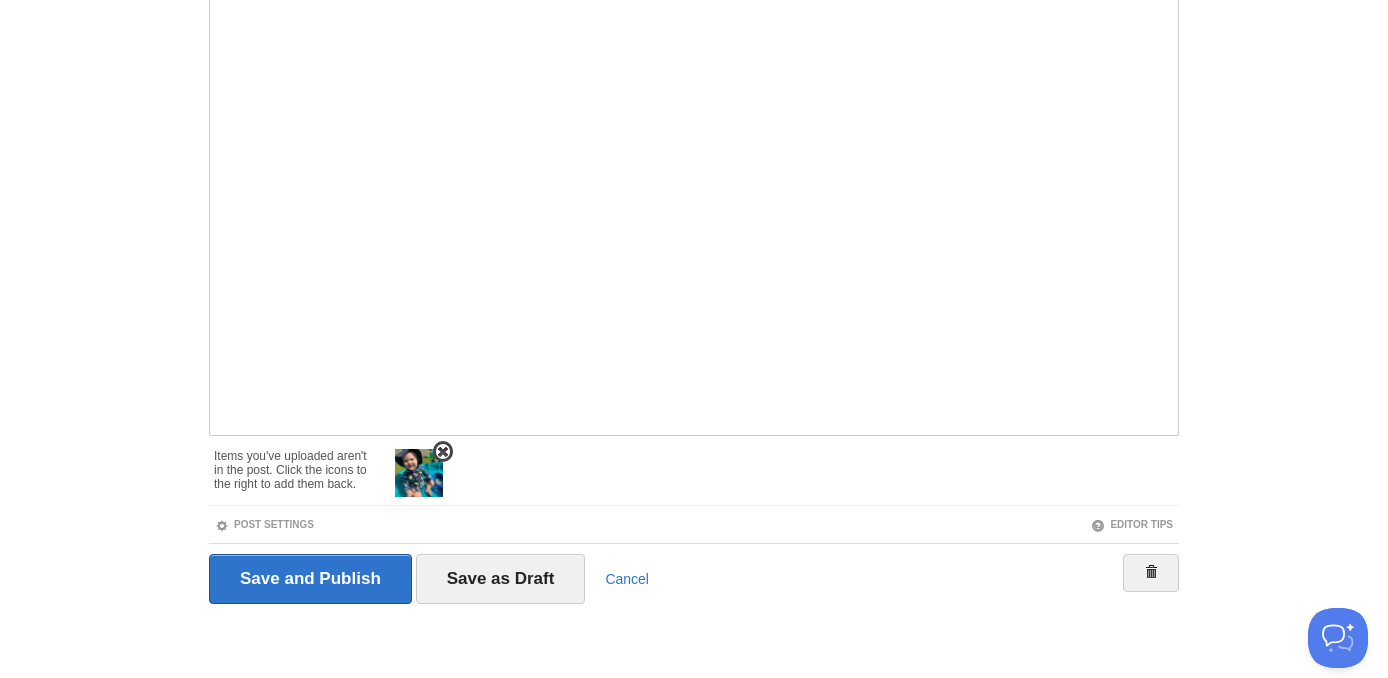 click at bounding box center [443, 452] 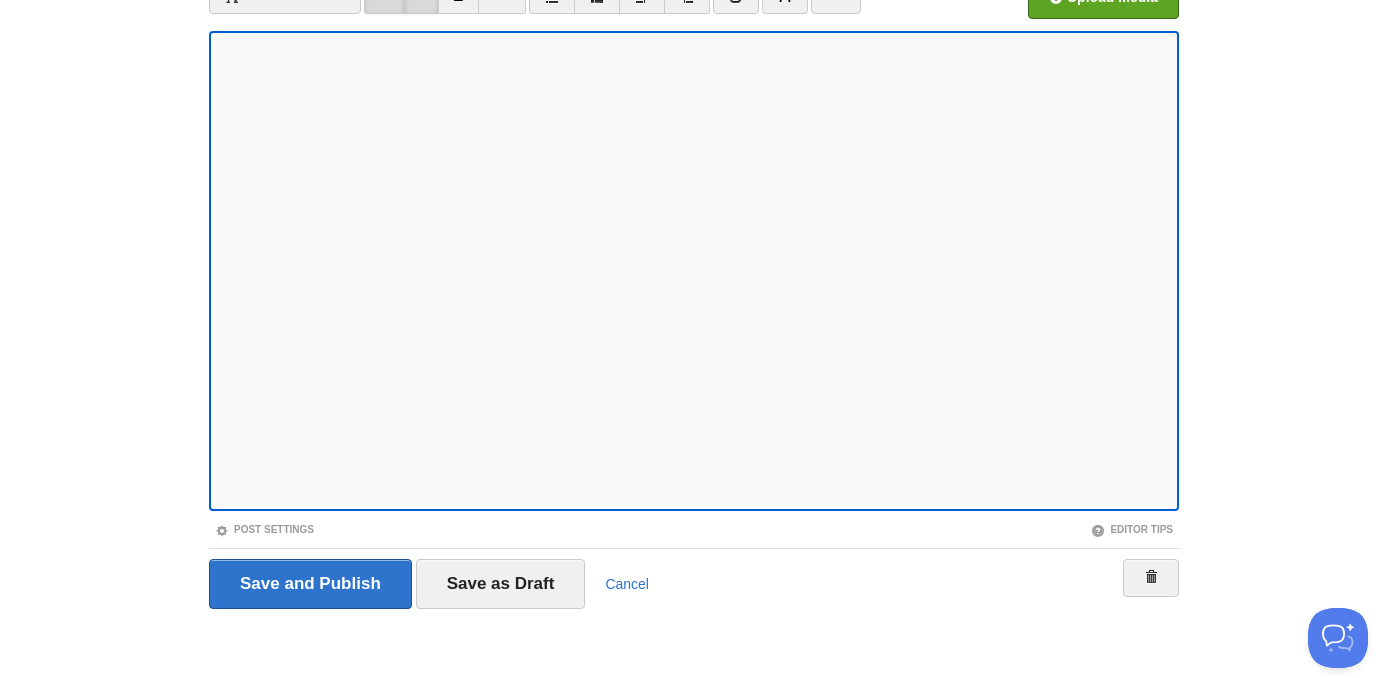 scroll, scrollTop: 165, scrollLeft: 0, axis: vertical 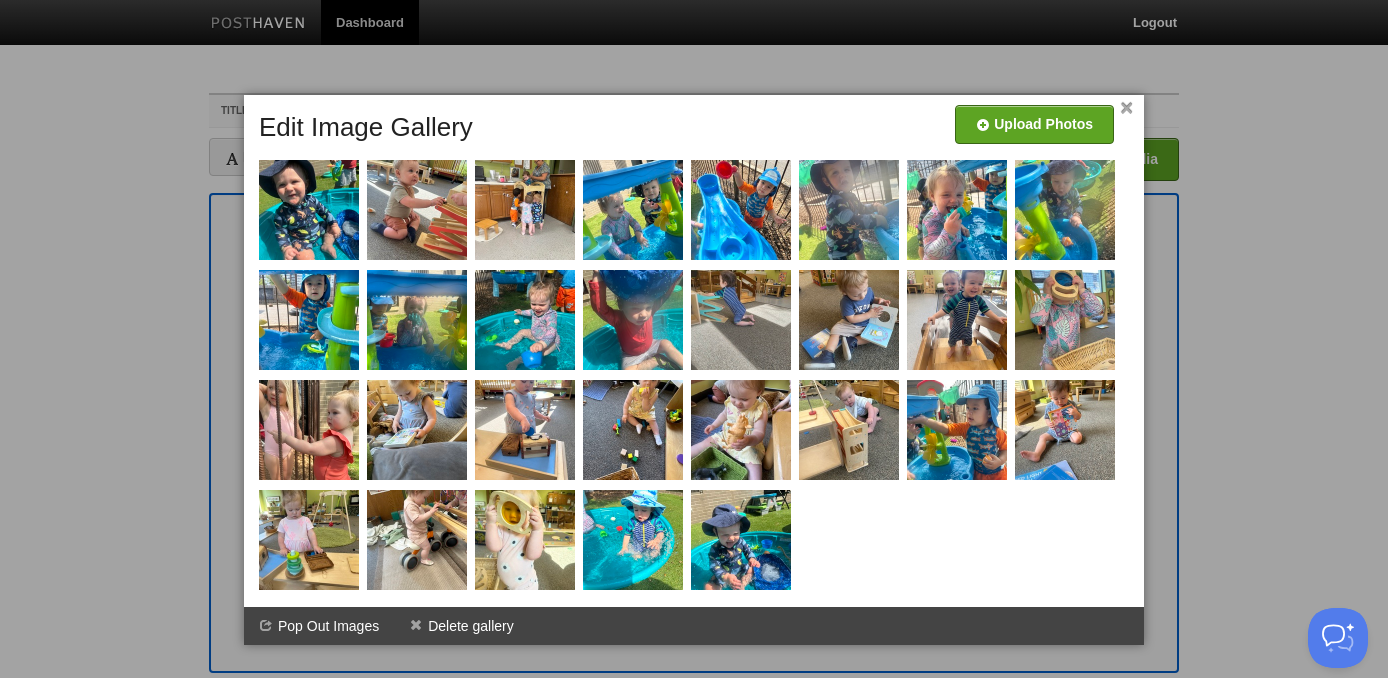 click at bounding box center [694, 339] 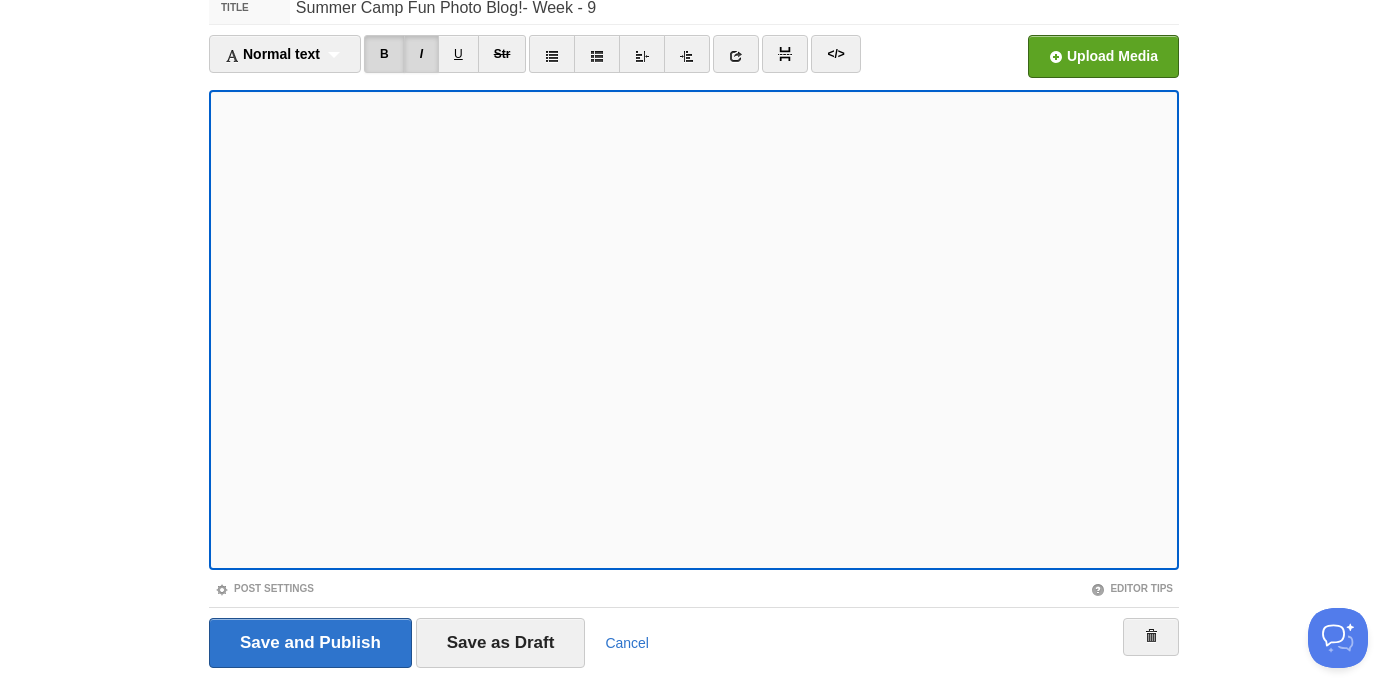scroll, scrollTop: 167, scrollLeft: 0, axis: vertical 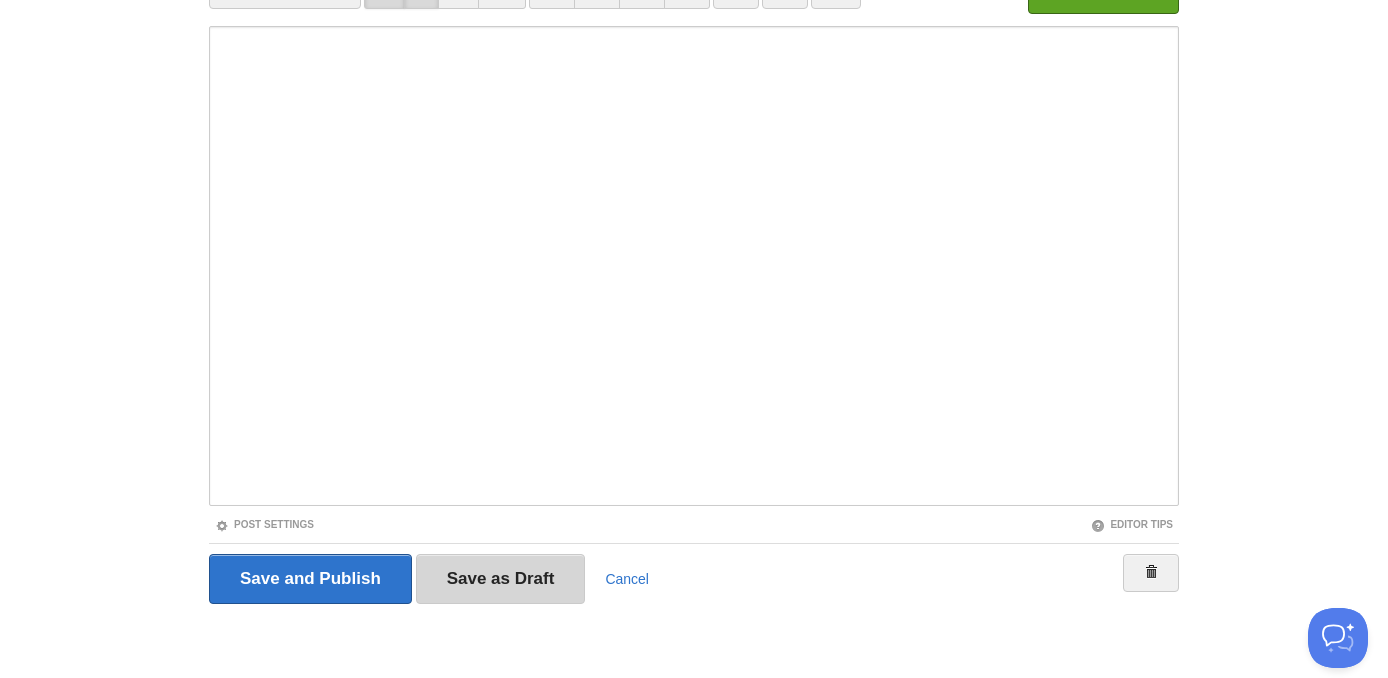 click on "Save as Draft" at bounding box center (501, 579) 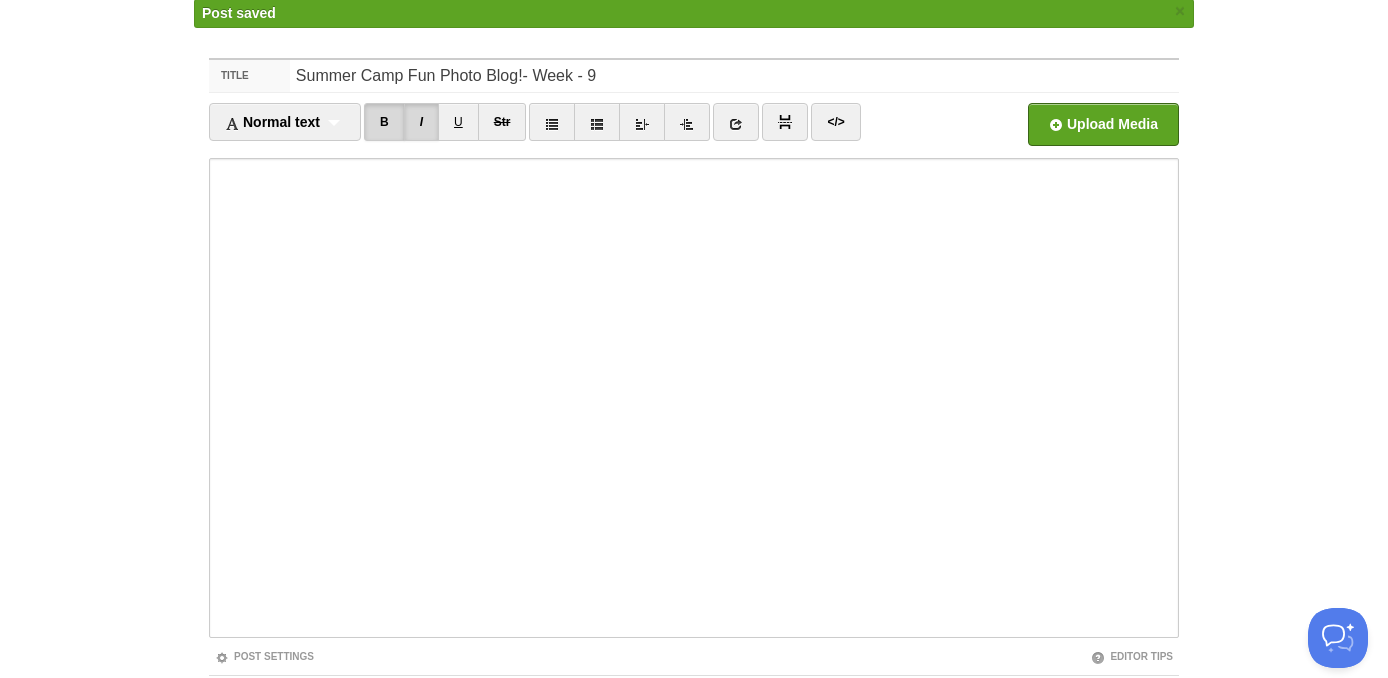scroll, scrollTop: 75, scrollLeft: 0, axis: vertical 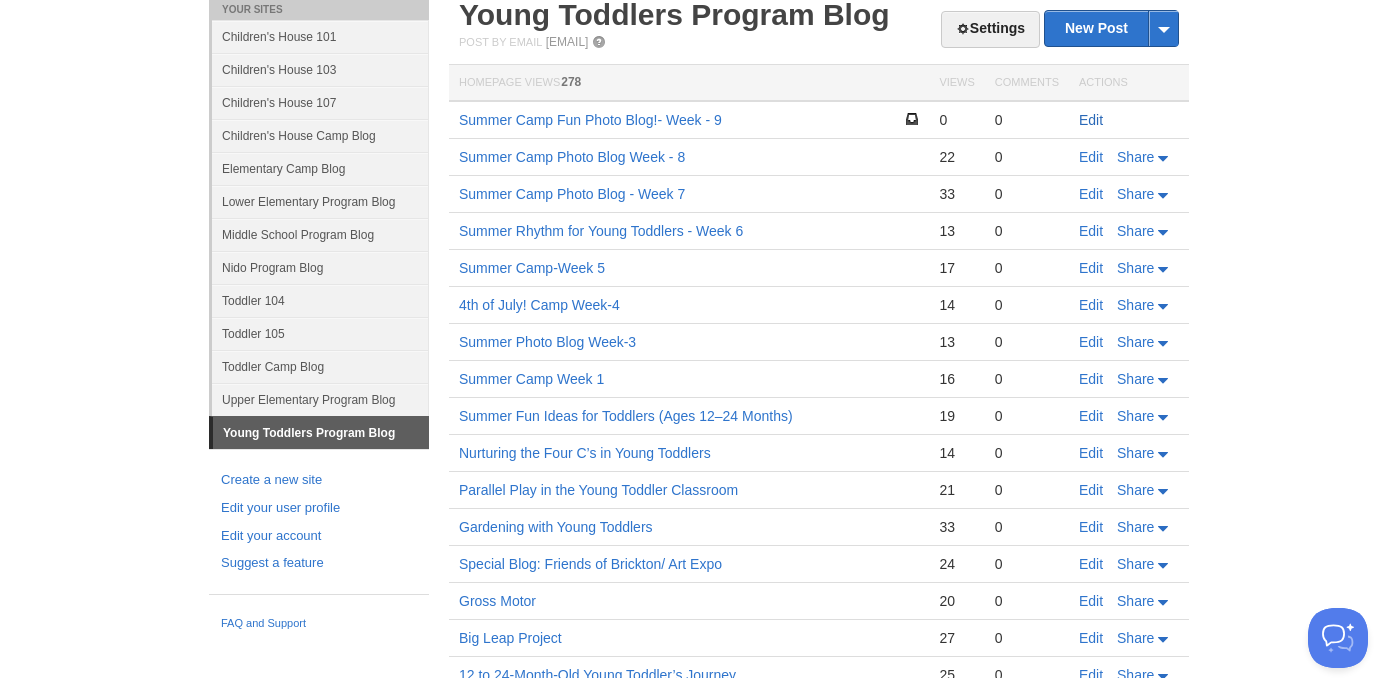 click on "Edit" at bounding box center [1091, 120] 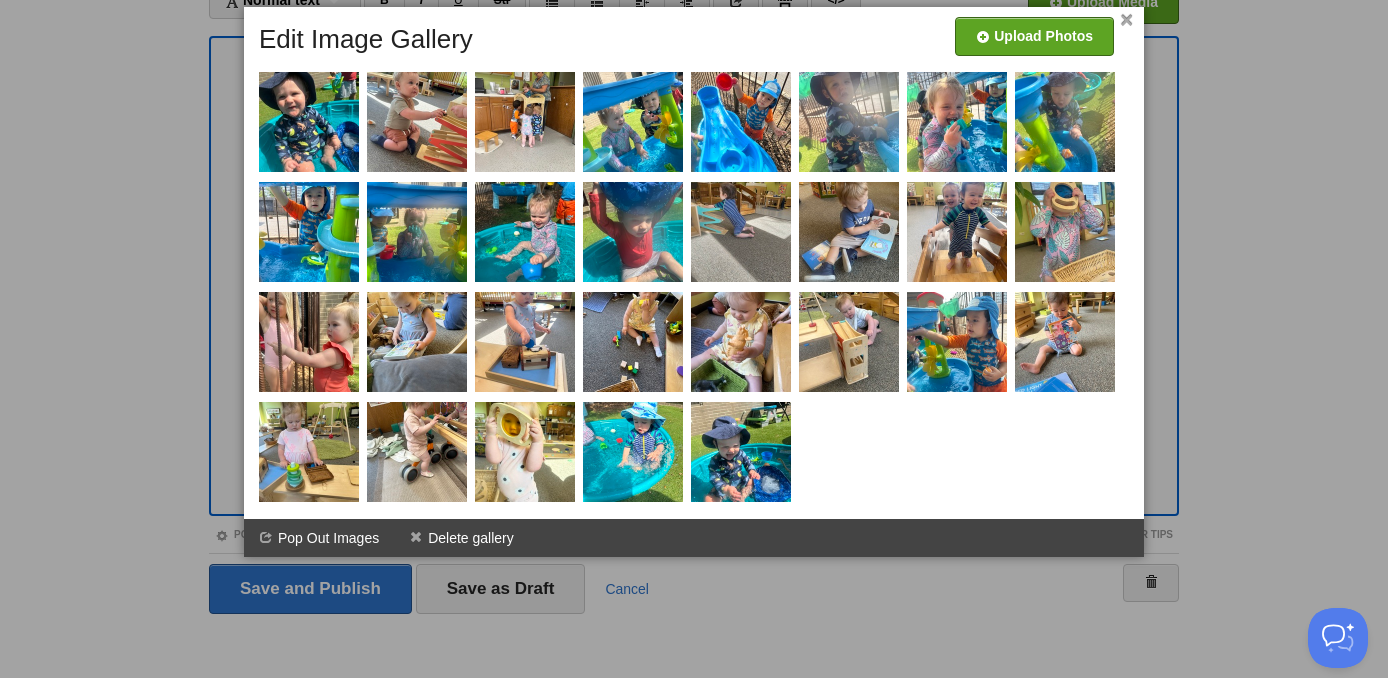 scroll, scrollTop: 167, scrollLeft: 0, axis: vertical 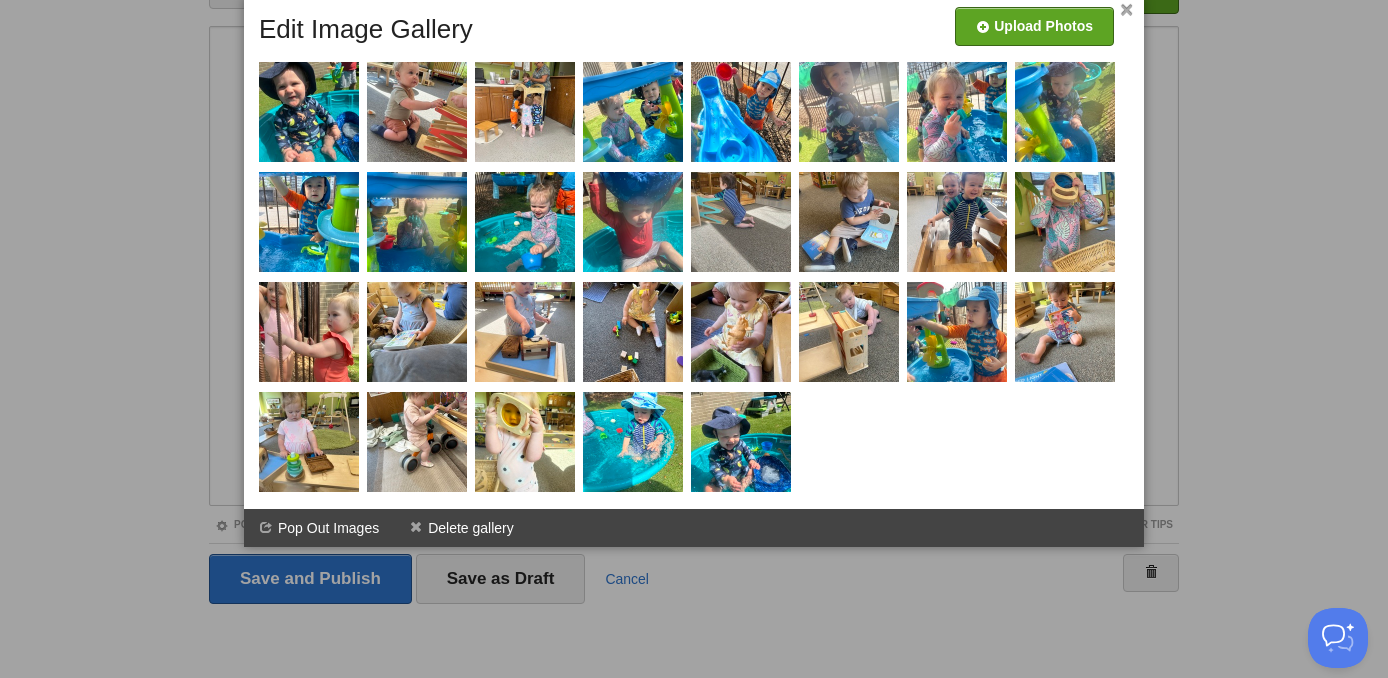 click at bounding box center (694, 339) 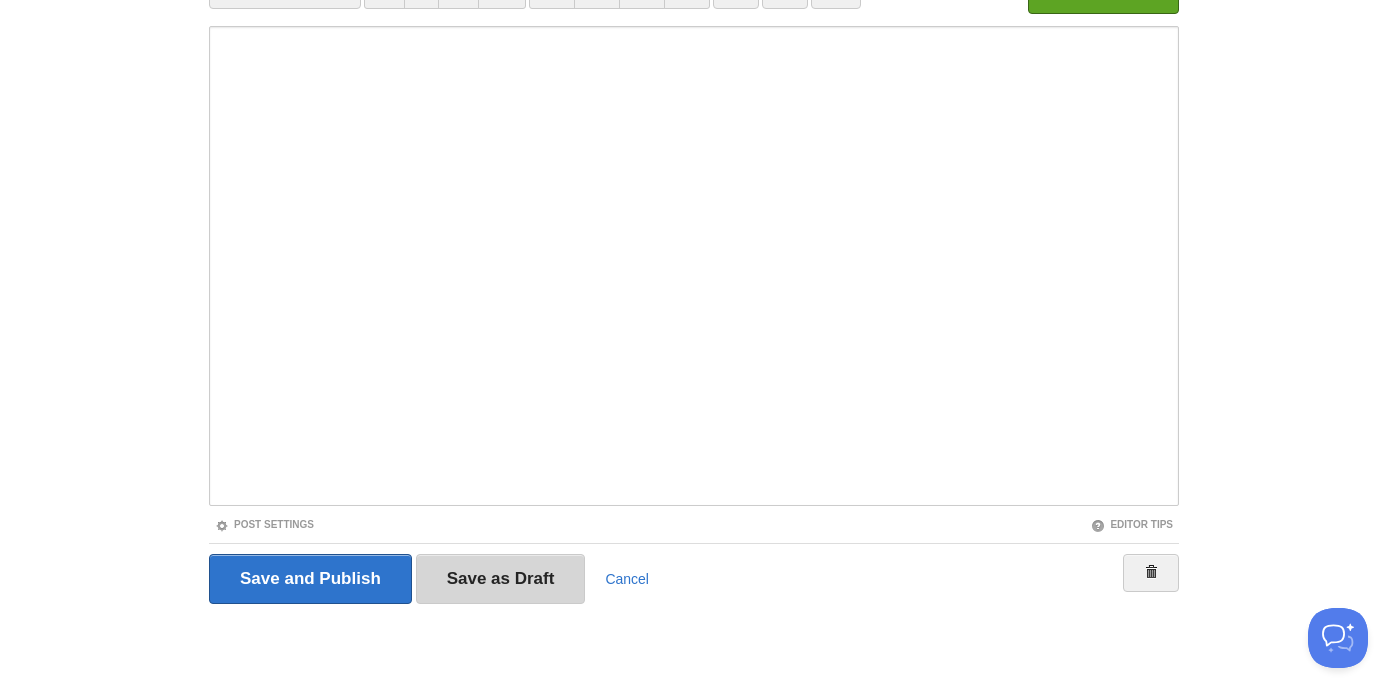 click on "Save as Draft" at bounding box center [501, 579] 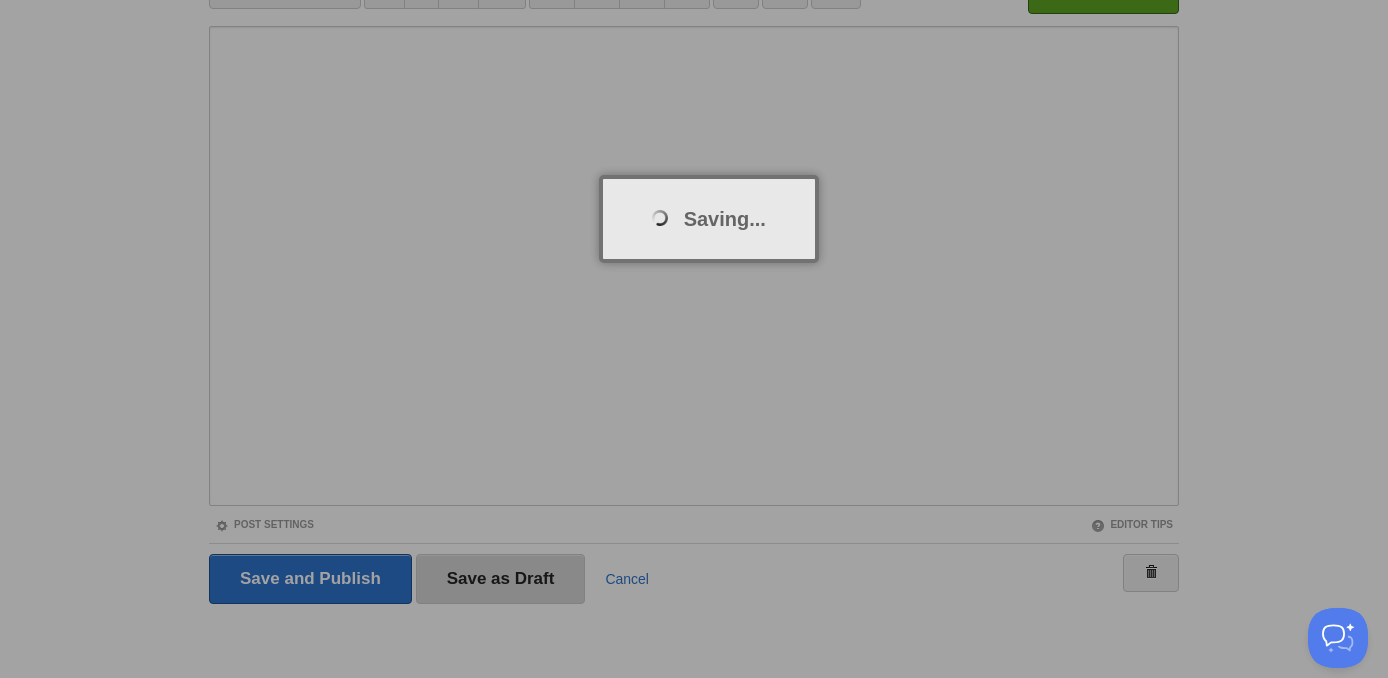 scroll, scrollTop: 75, scrollLeft: 0, axis: vertical 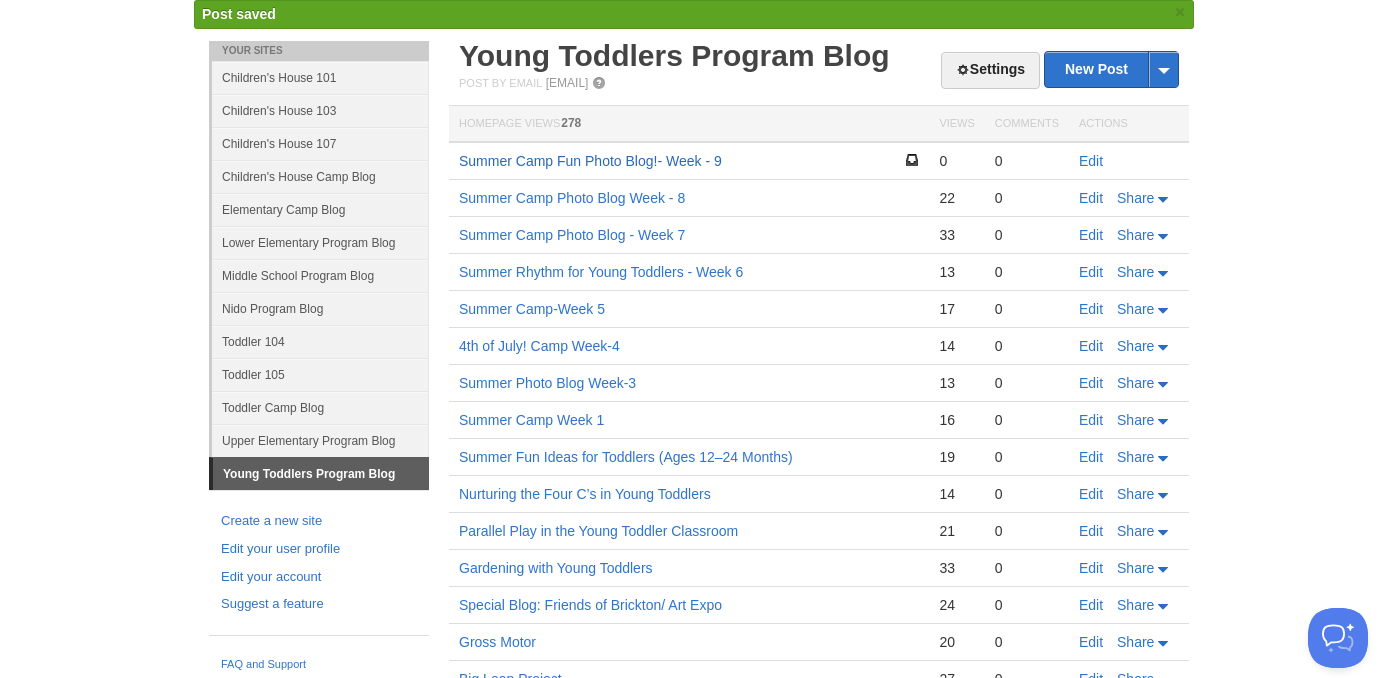 click on "Summer Camp Fun Photo Blog!- Week - [NUMBER]" at bounding box center [590, 161] 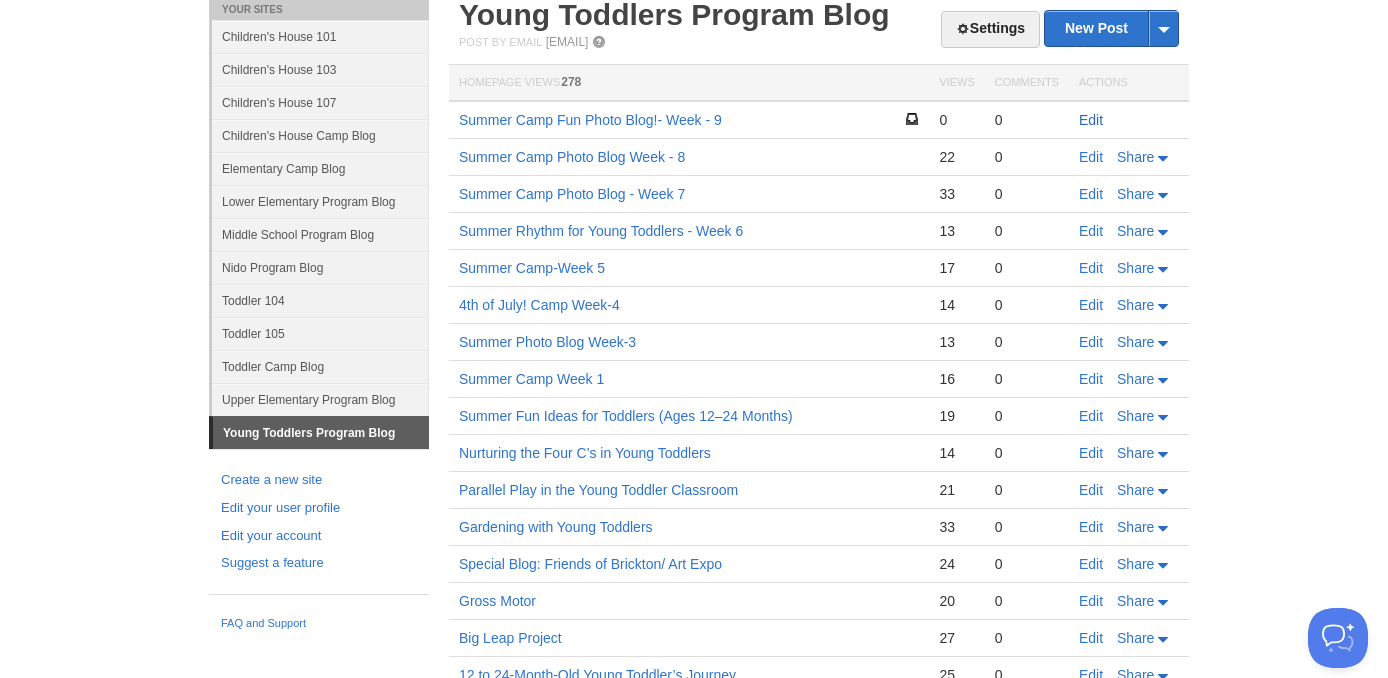 click on "Edit" at bounding box center [1091, 120] 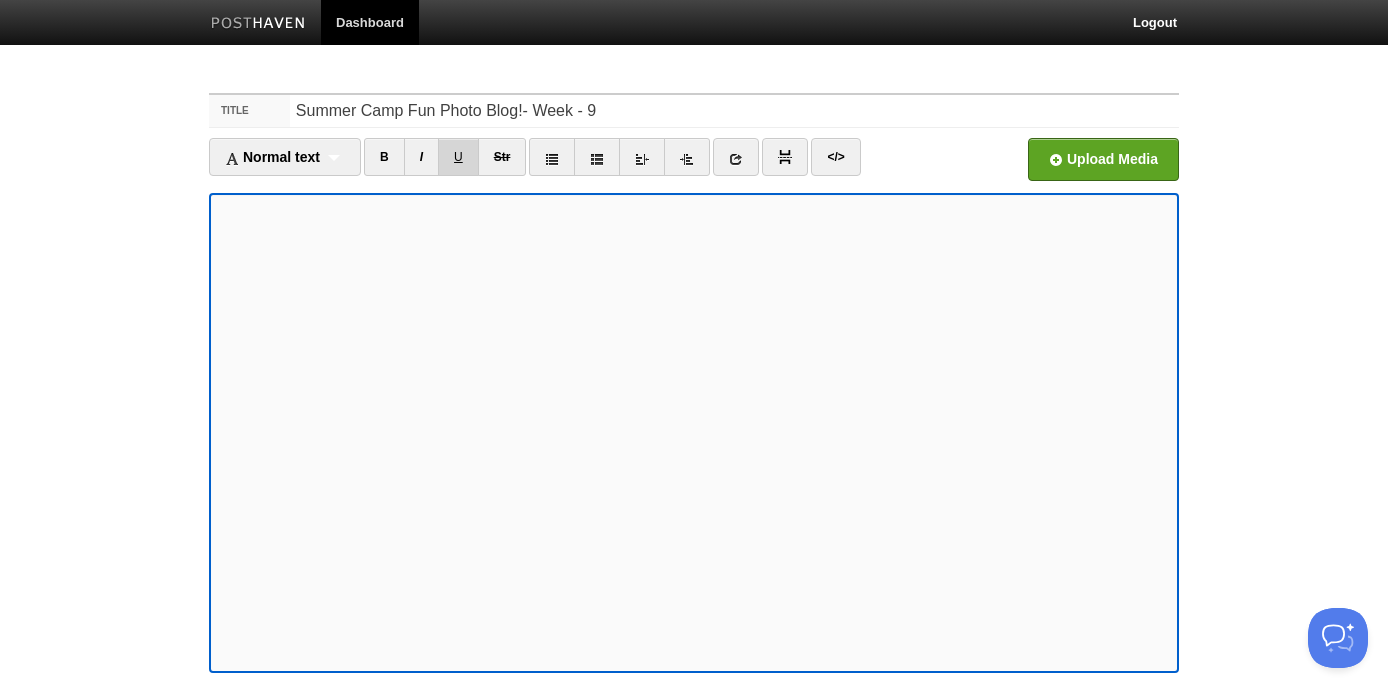 scroll, scrollTop: 167, scrollLeft: 0, axis: vertical 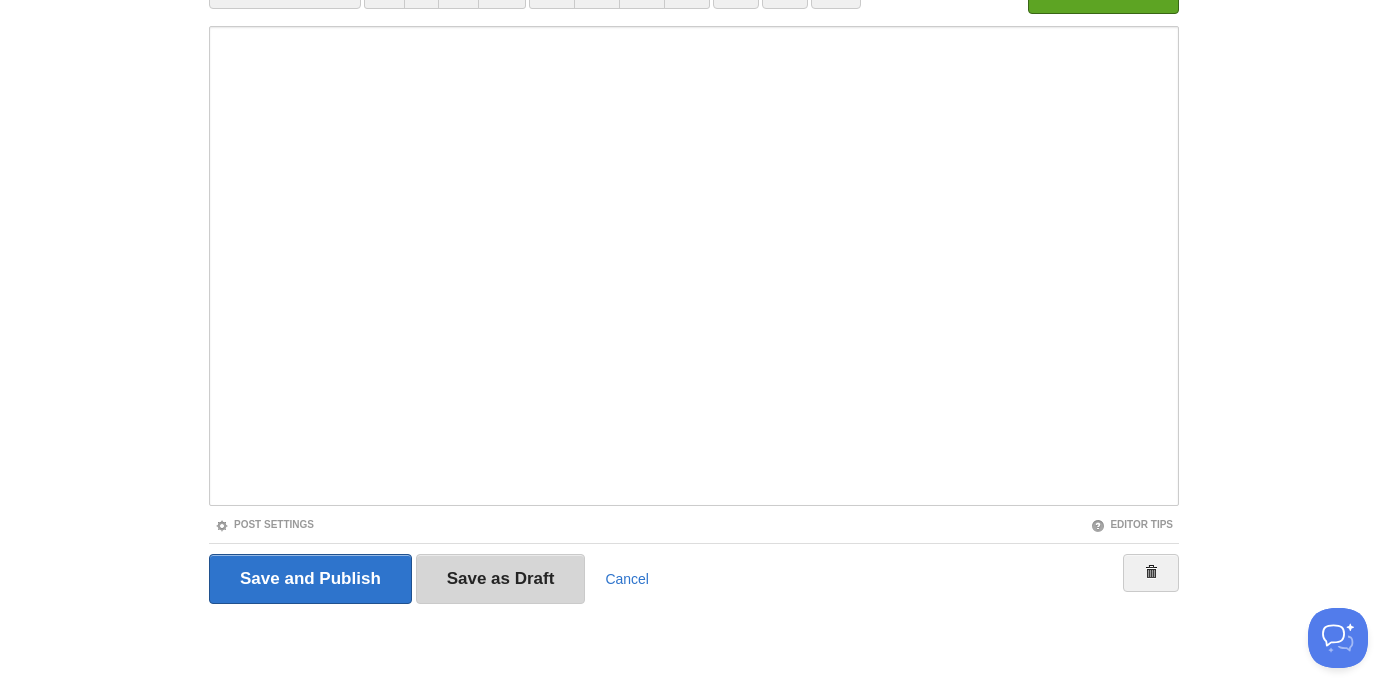 click on "Save as Draft" at bounding box center (501, 579) 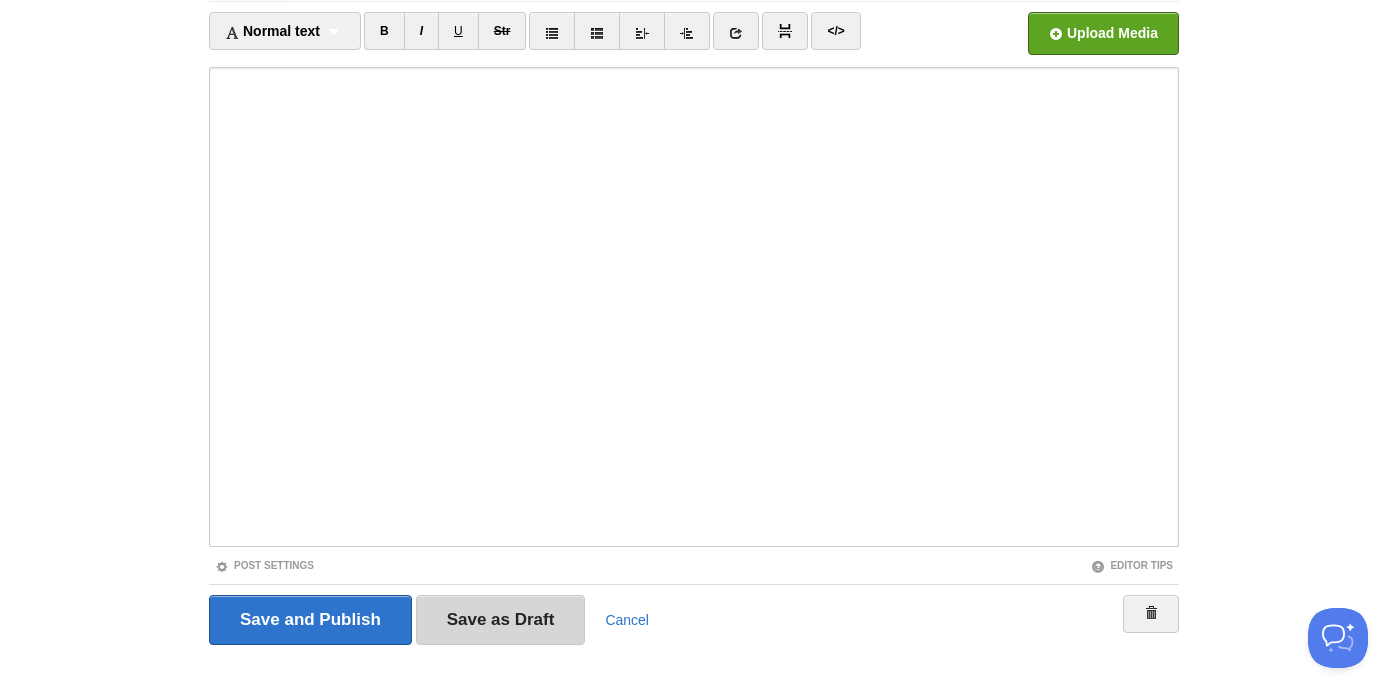 scroll, scrollTop: 75, scrollLeft: 0, axis: vertical 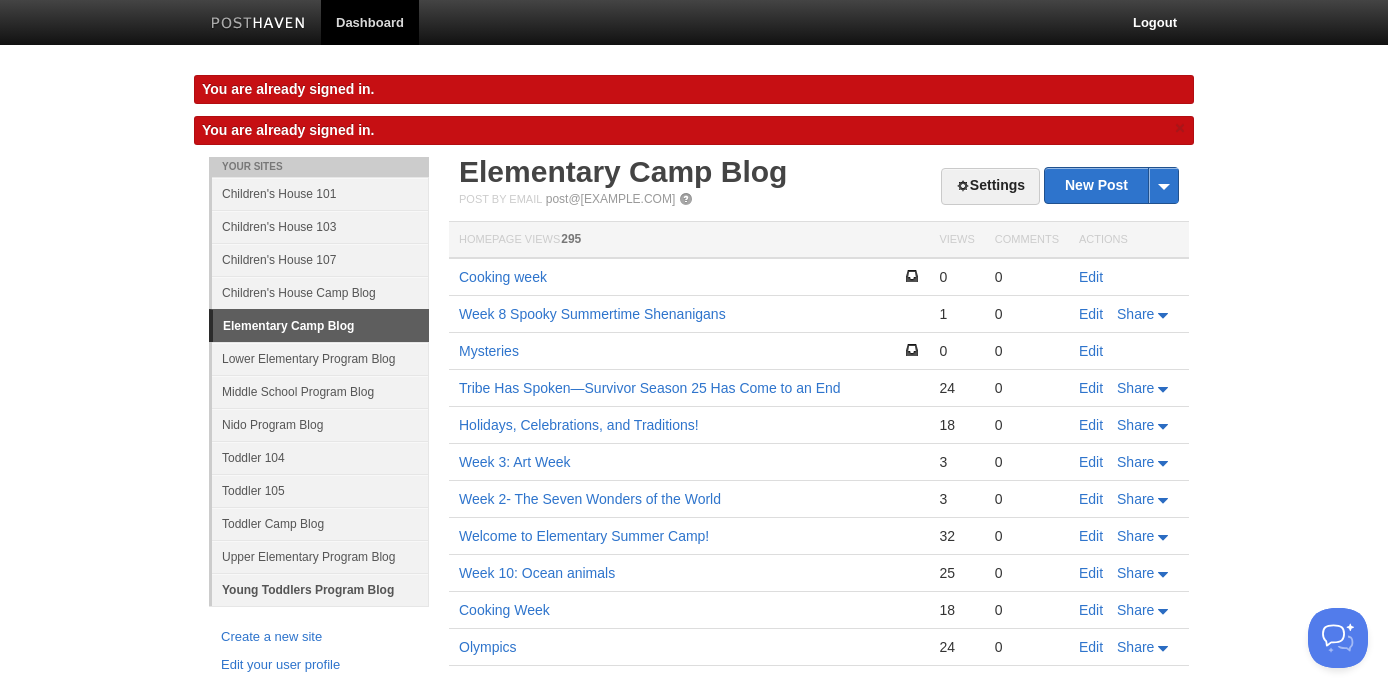 click on "Young Toddlers Program Blog" at bounding box center [320, 589] 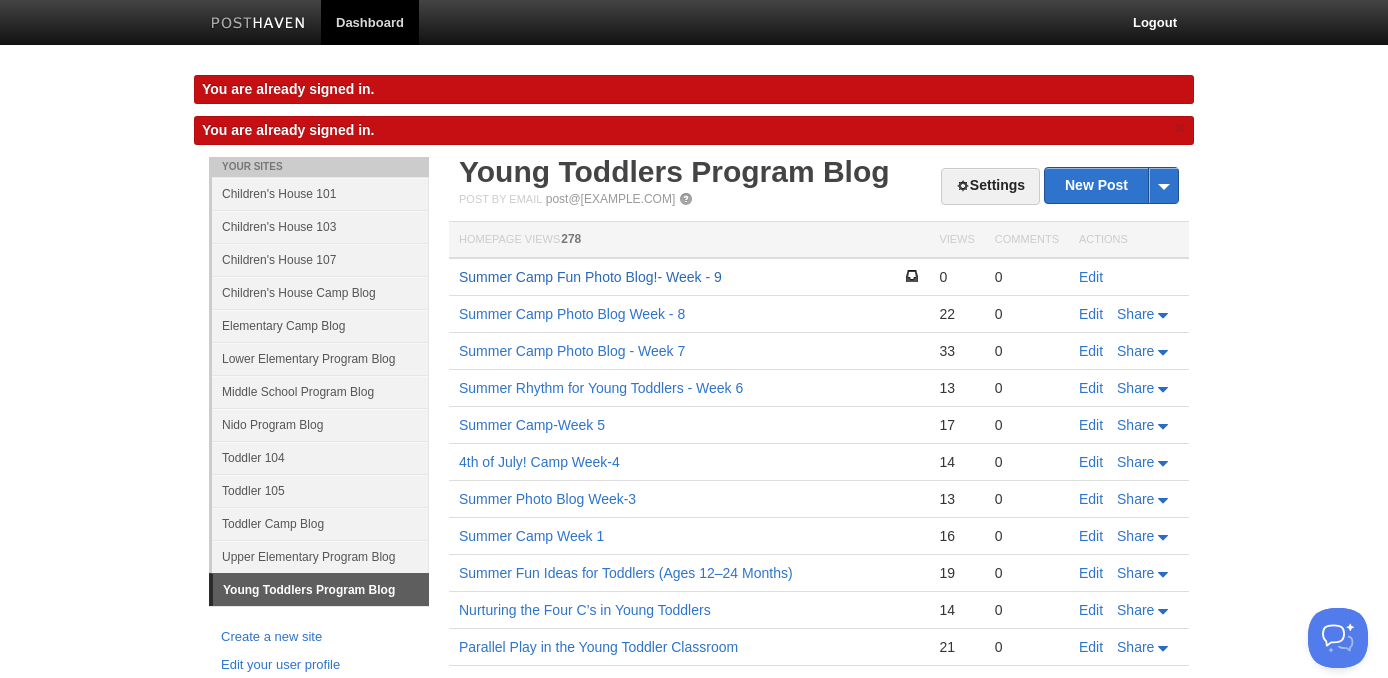 click on "Summer Camp Fun Photo Blog!- Week - 9" at bounding box center (590, 277) 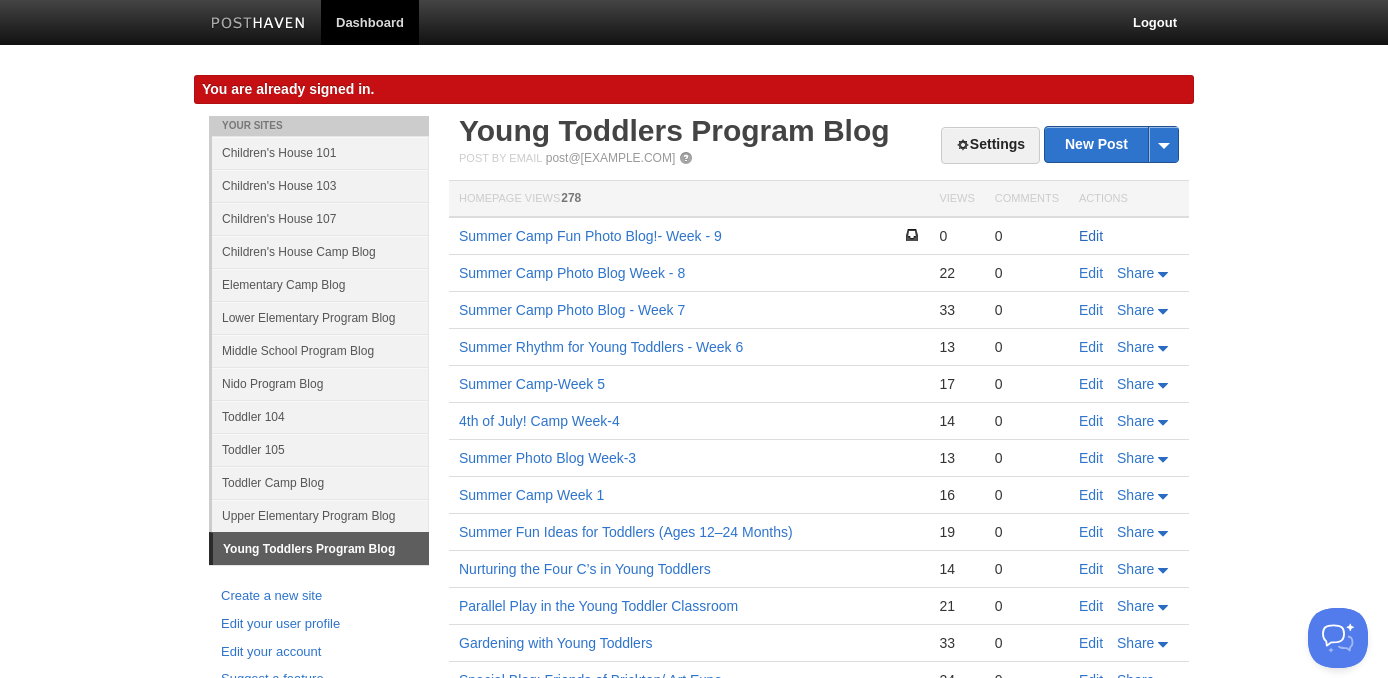 click on "Edit" at bounding box center (1091, 236) 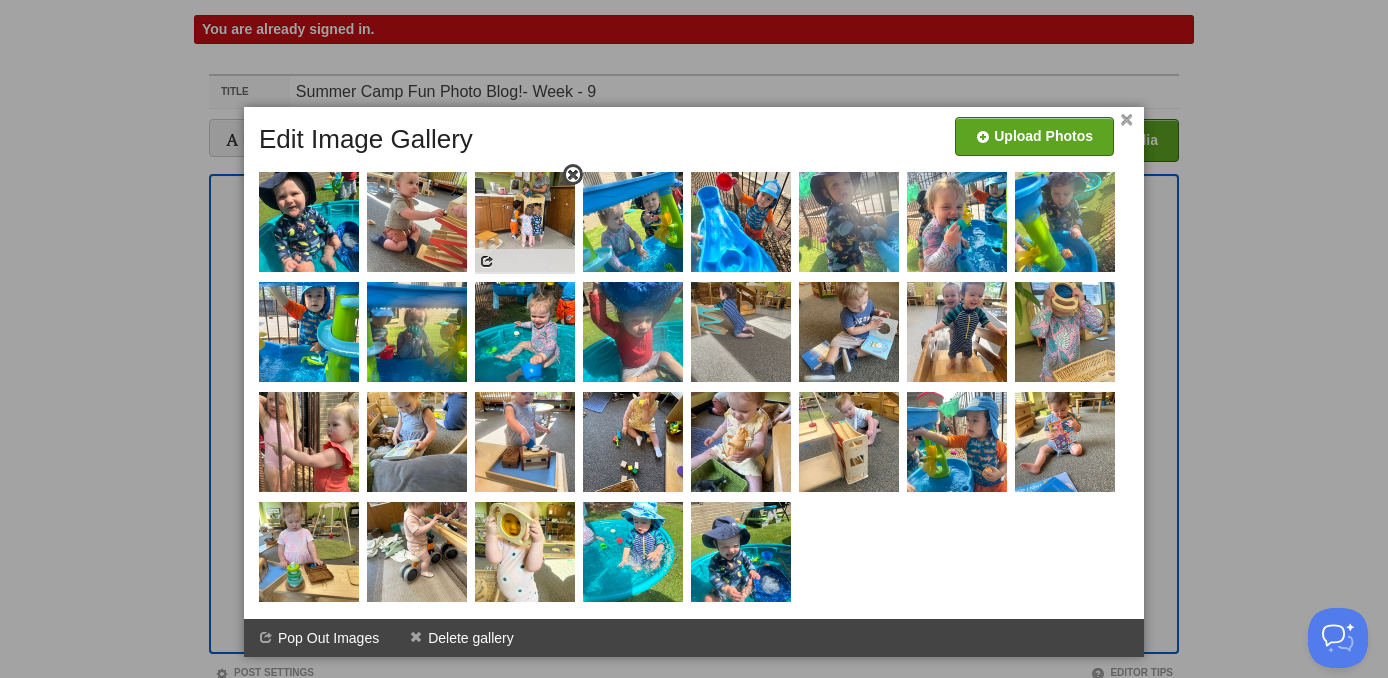 scroll, scrollTop: 0, scrollLeft: 0, axis: both 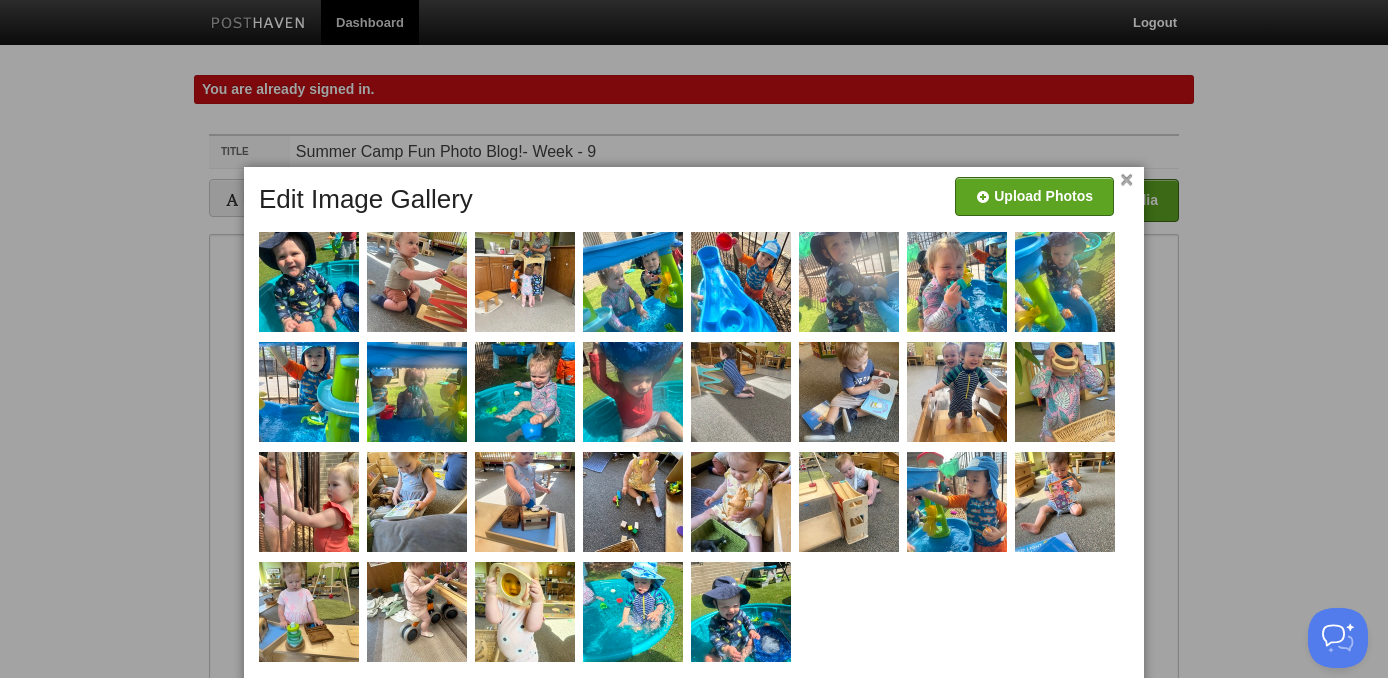 click on "×" at bounding box center (1126, 180) 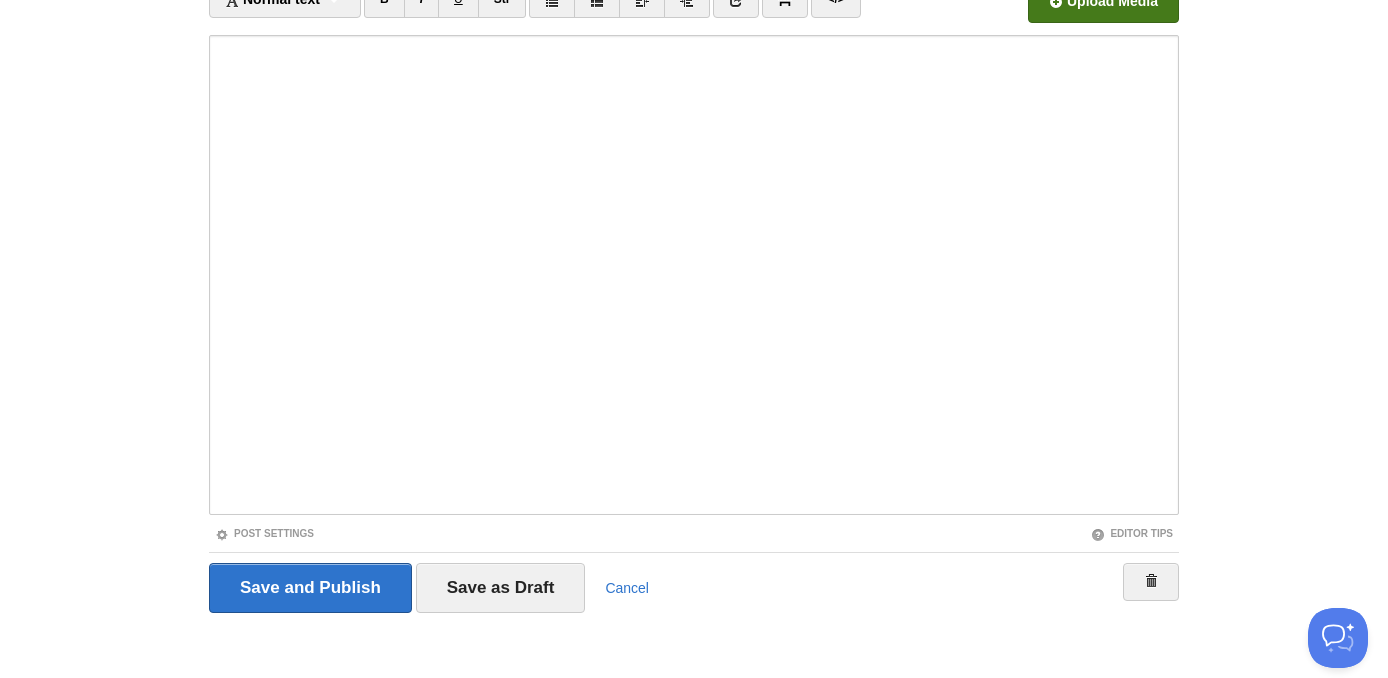 scroll, scrollTop: 208, scrollLeft: 0, axis: vertical 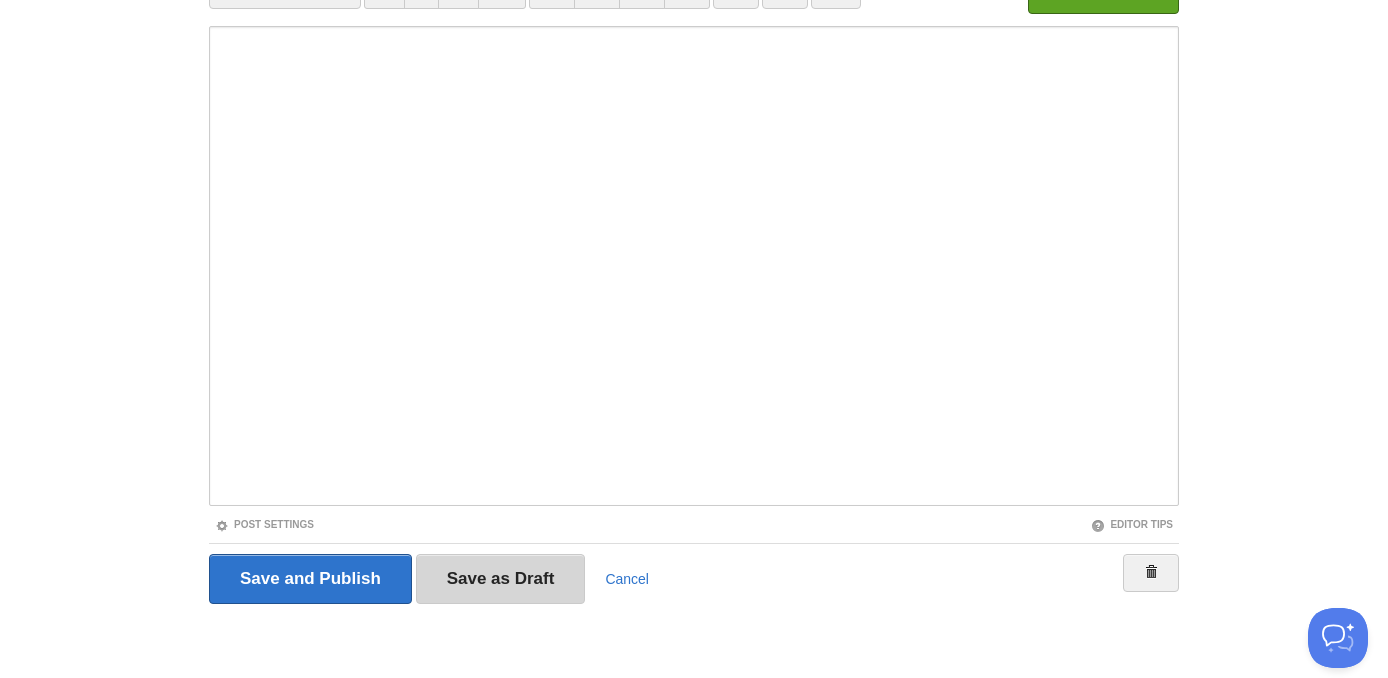 click on "Save as Draft" at bounding box center [501, 579] 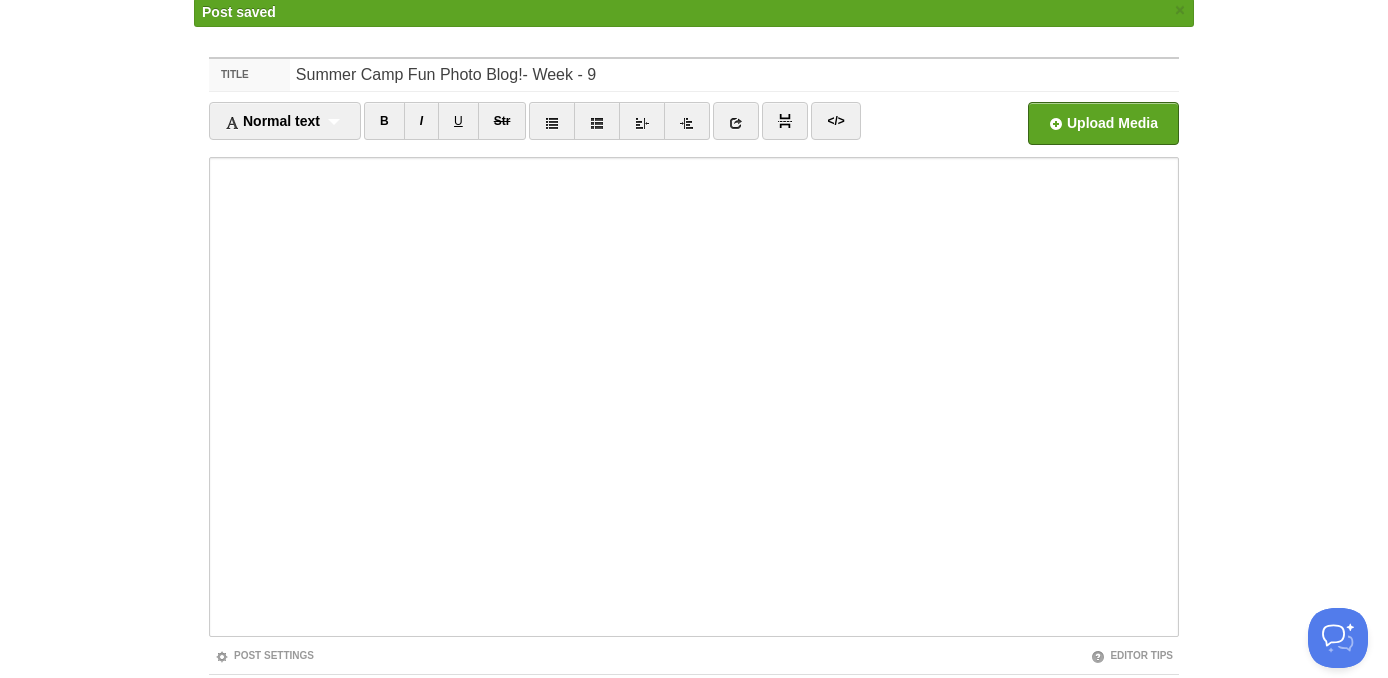 scroll, scrollTop: 116, scrollLeft: 0, axis: vertical 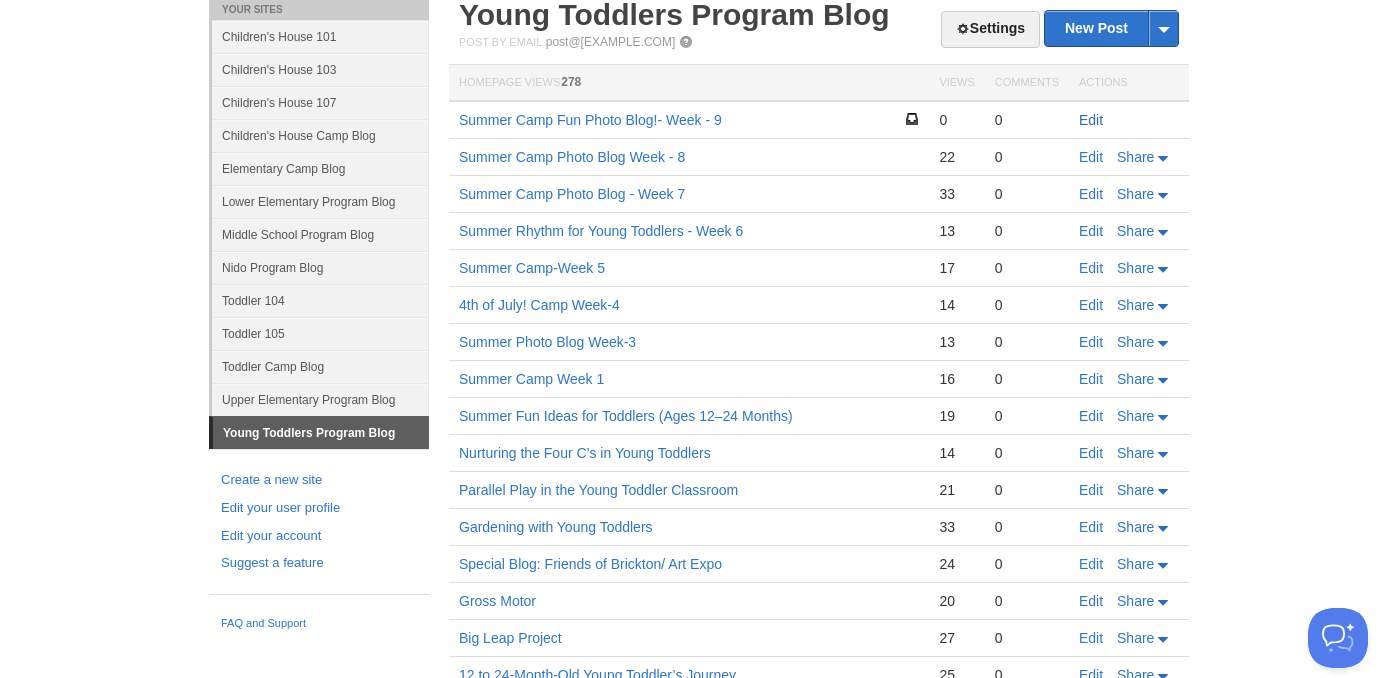 click on "Edit" at bounding box center [1091, 120] 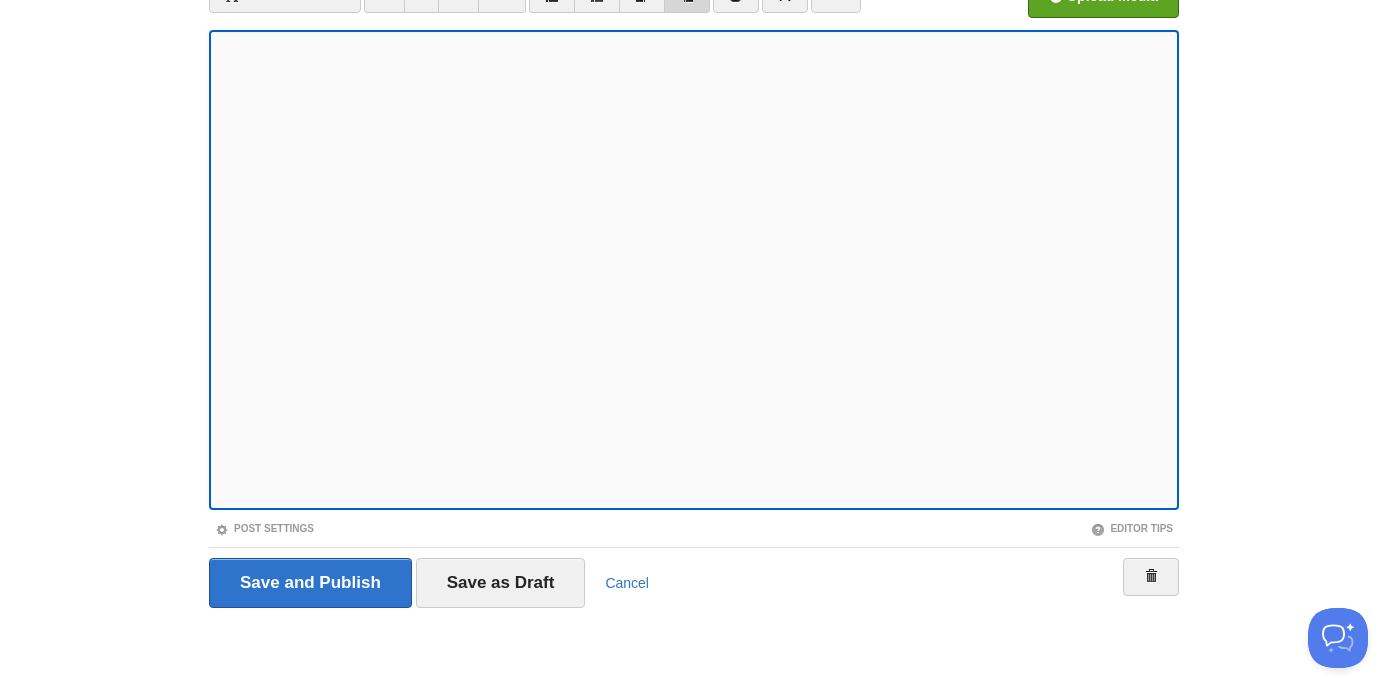 scroll, scrollTop: 208, scrollLeft: 0, axis: vertical 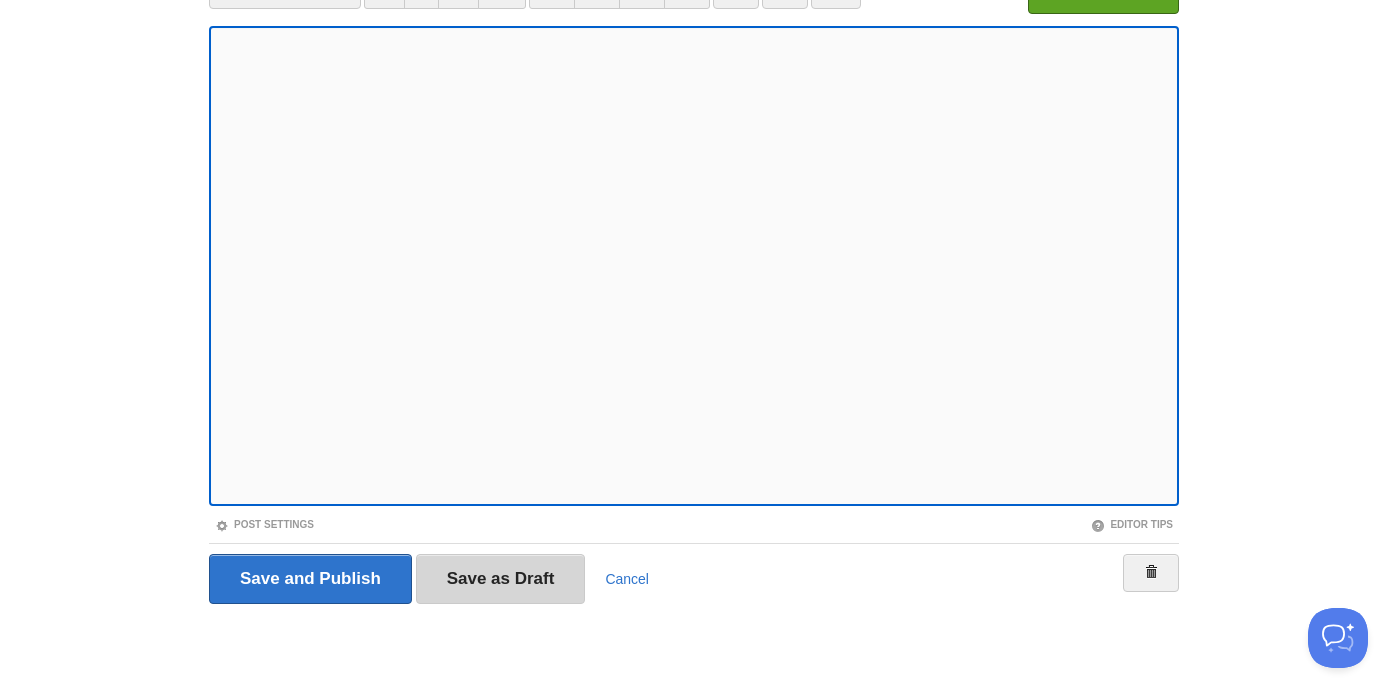 click on "Save as Draft" at bounding box center (501, 579) 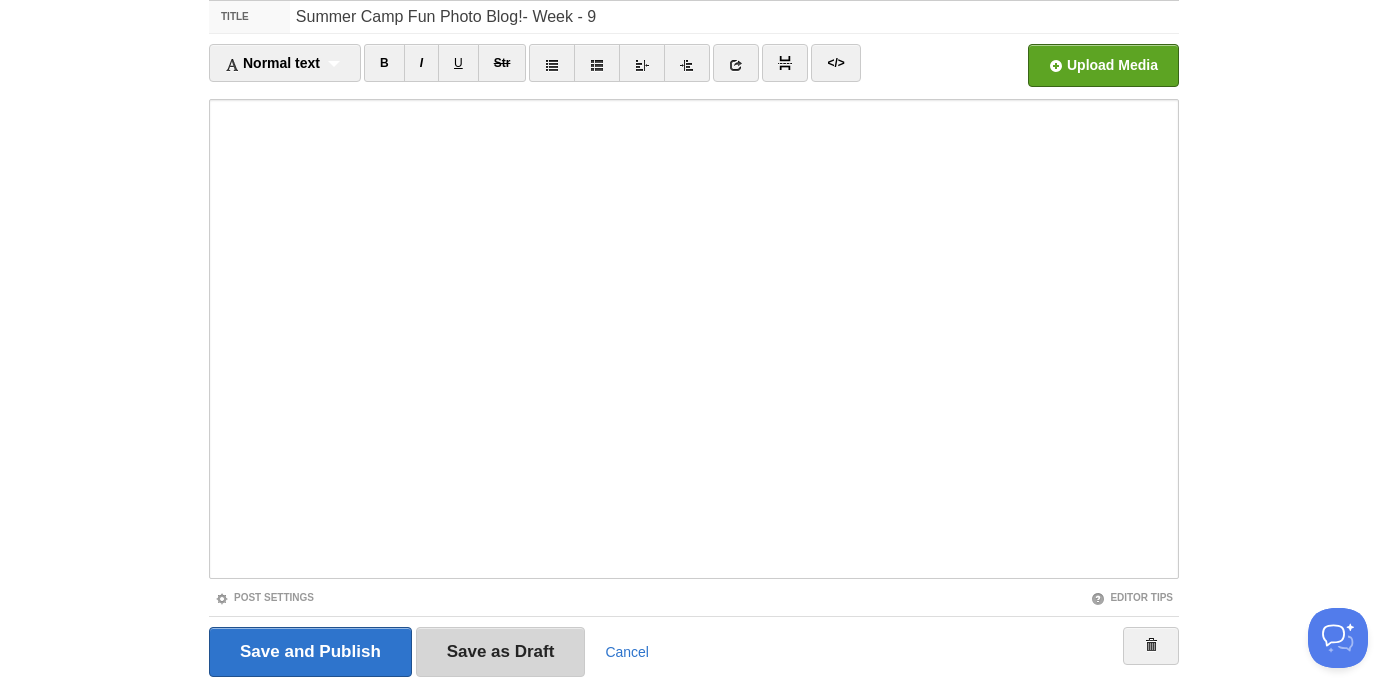 scroll, scrollTop: 116, scrollLeft: 0, axis: vertical 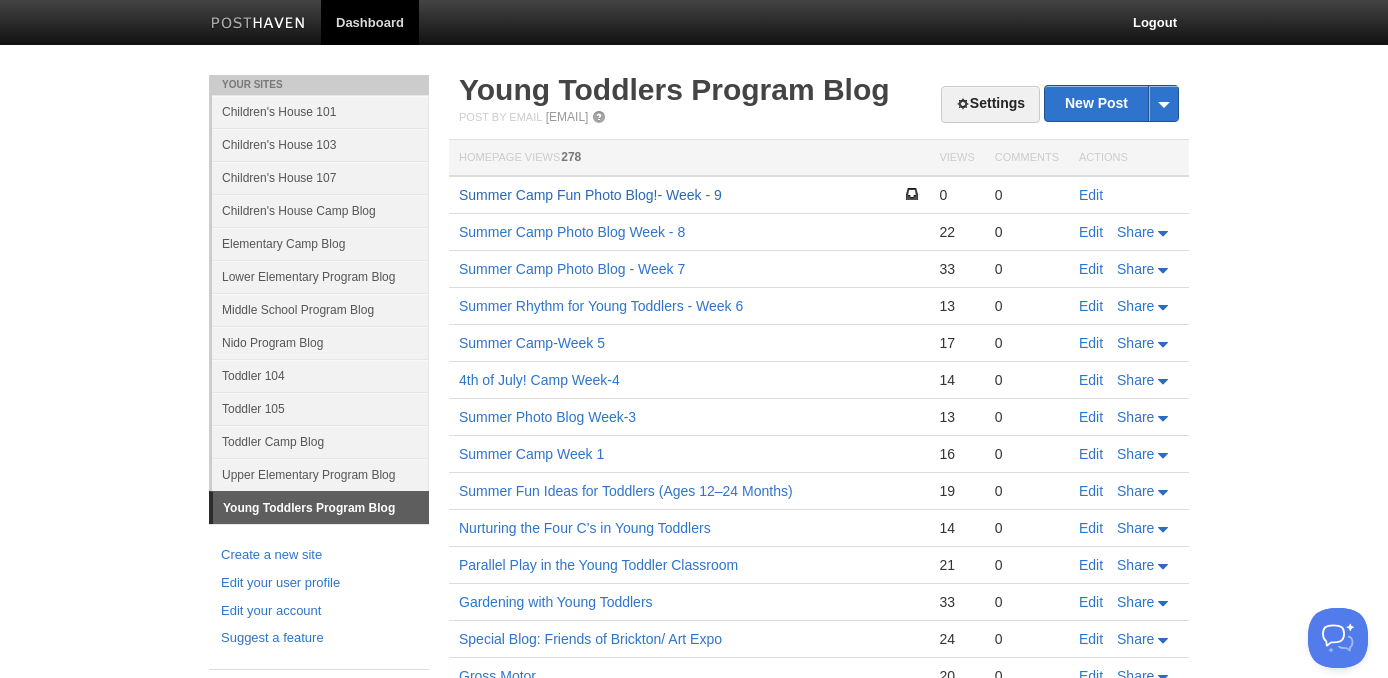 click on "Summer Camp Fun Photo Blog!- Week - [NUMBER]" at bounding box center [590, 195] 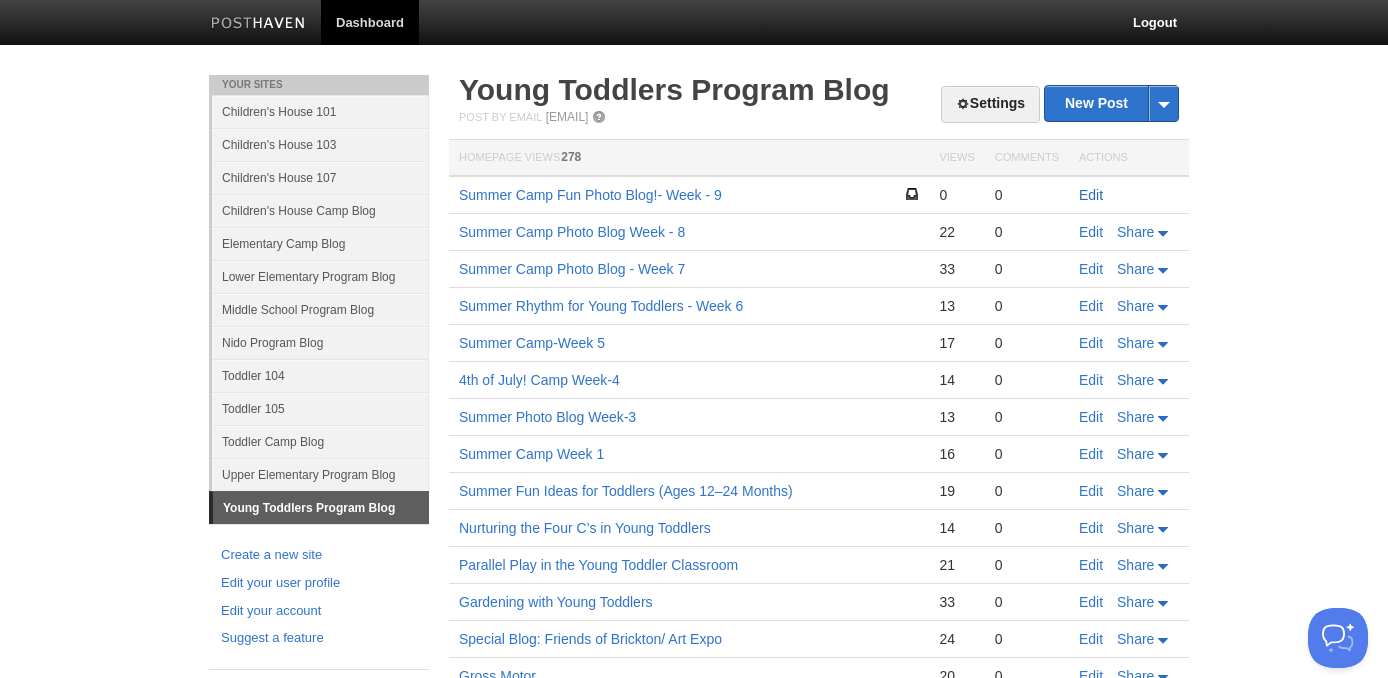 click on "Edit" at bounding box center (1091, 195) 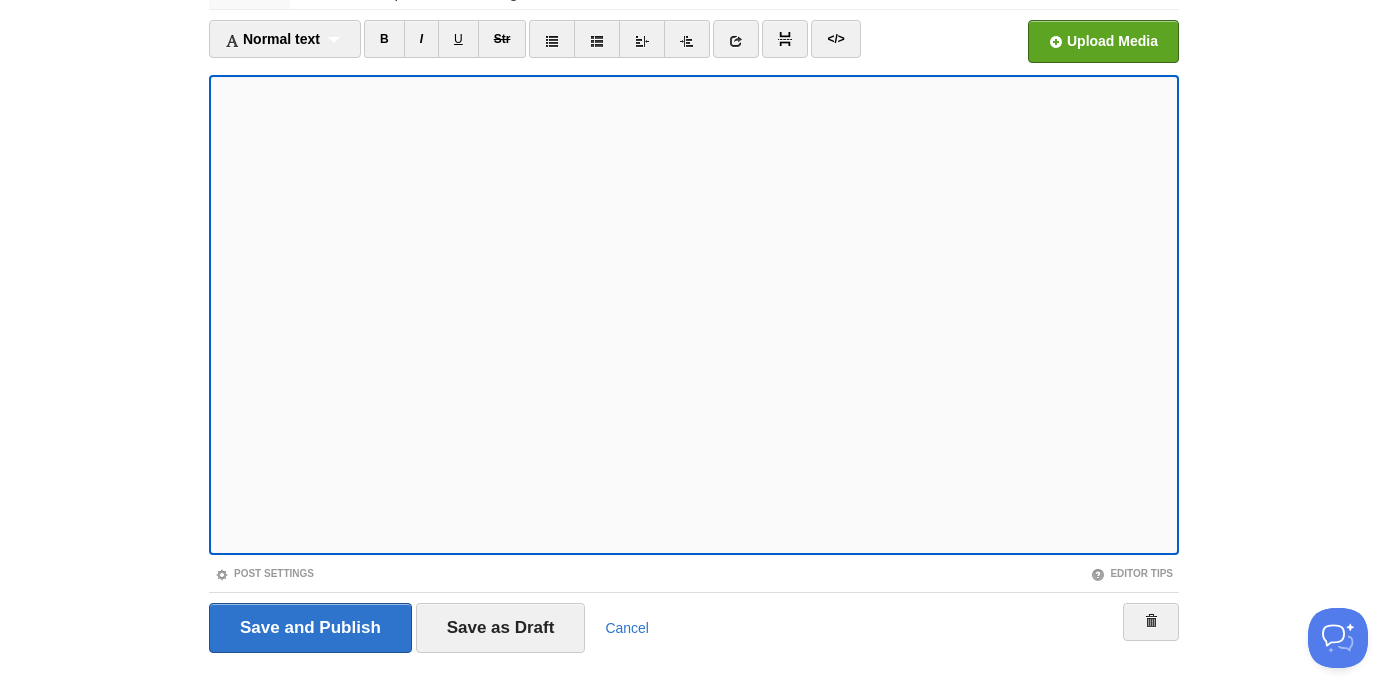 scroll, scrollTop: 125, scrollLeft: 0, axis: vertical 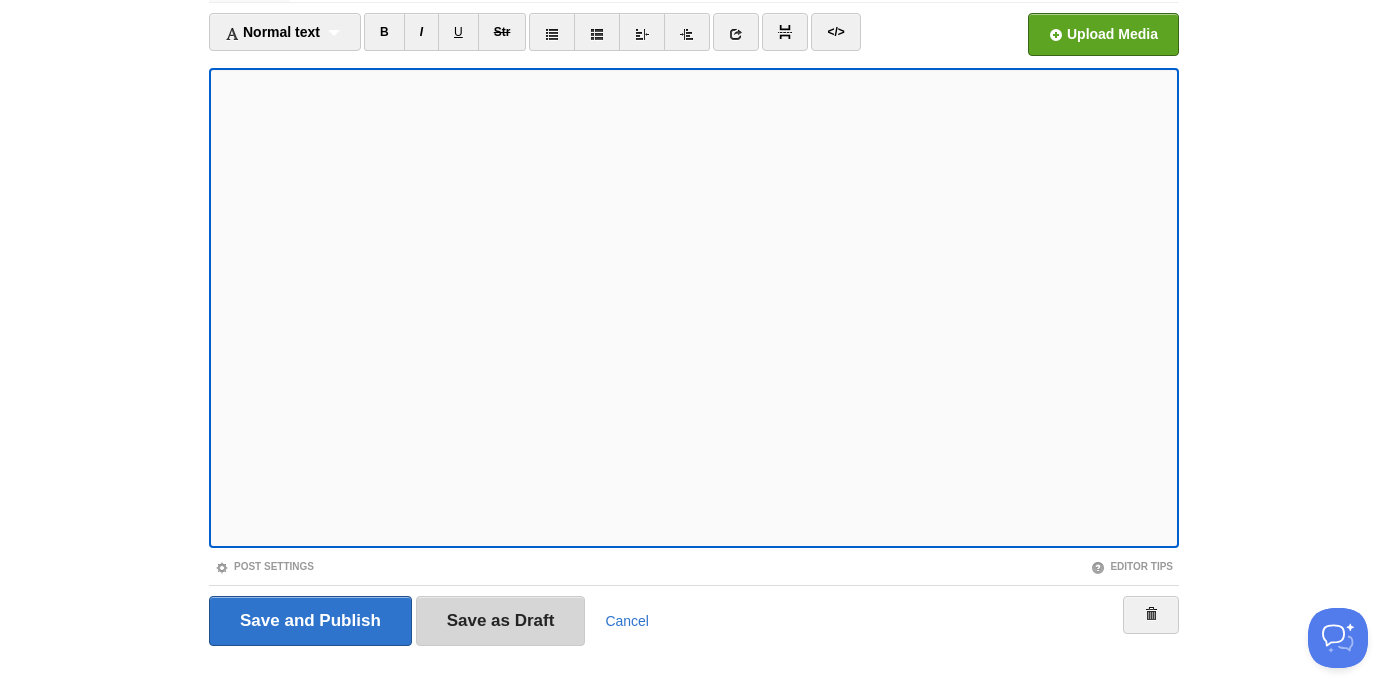 click on "Save as Draft" at bounding box center (501, 621) 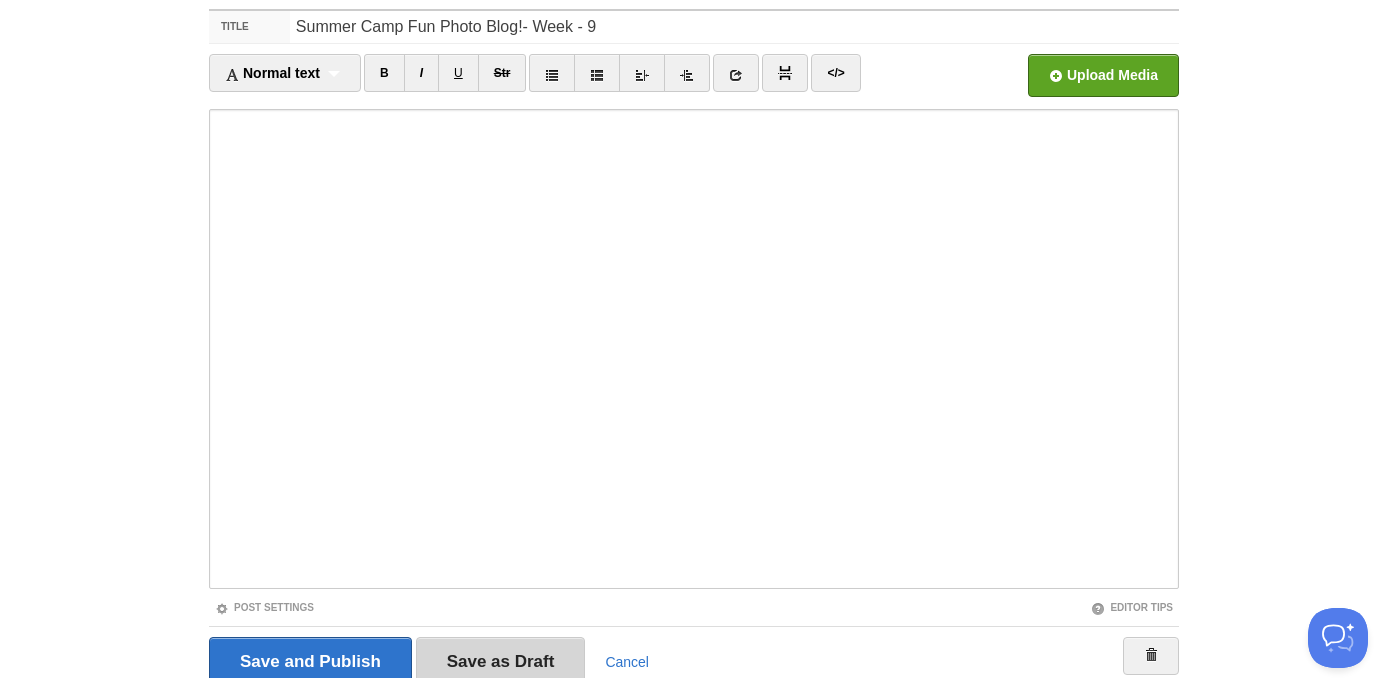 scroll, scrollTop: 75, scrollLeft: 0, axis: vertical 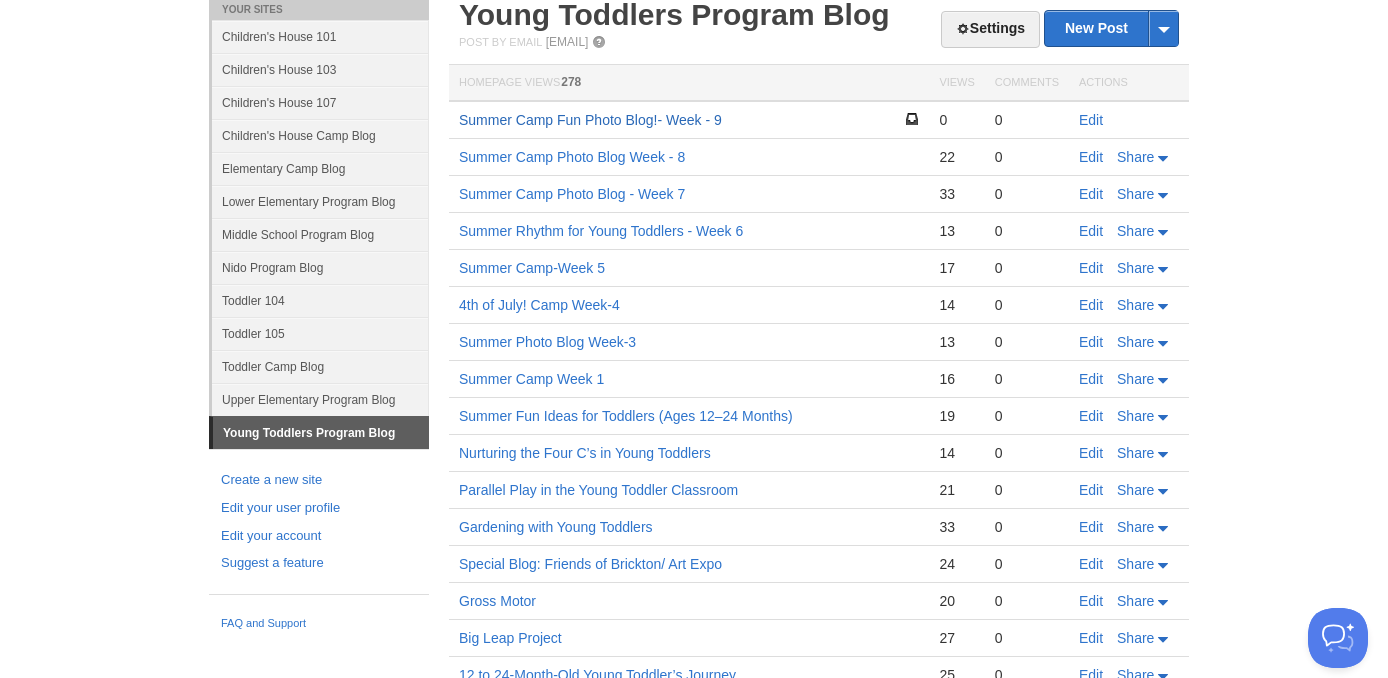click on "Summer Camp Fun Photo Blog!- Week - [NUMBER]" at bounding box center (590, 120) 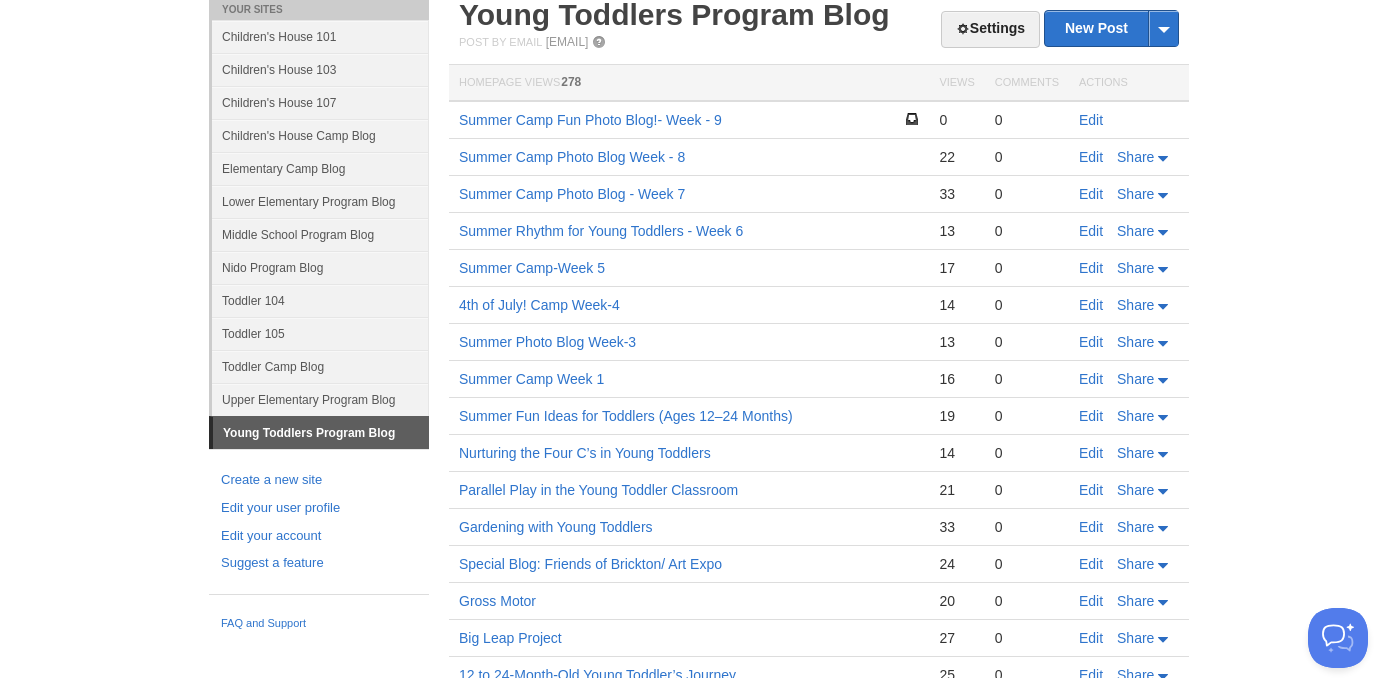 click on "Edit" at bounding box center [1129, 120] 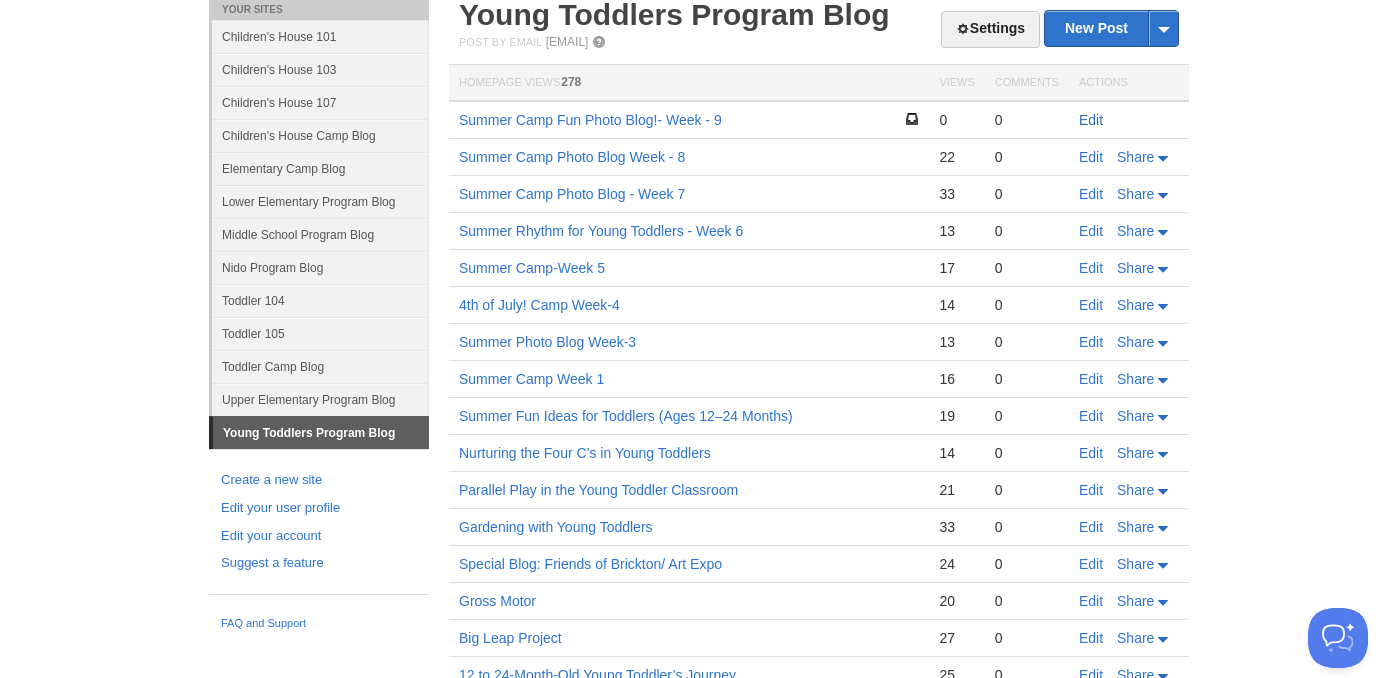 click on "Edit" at bounding box center [1091, 120] 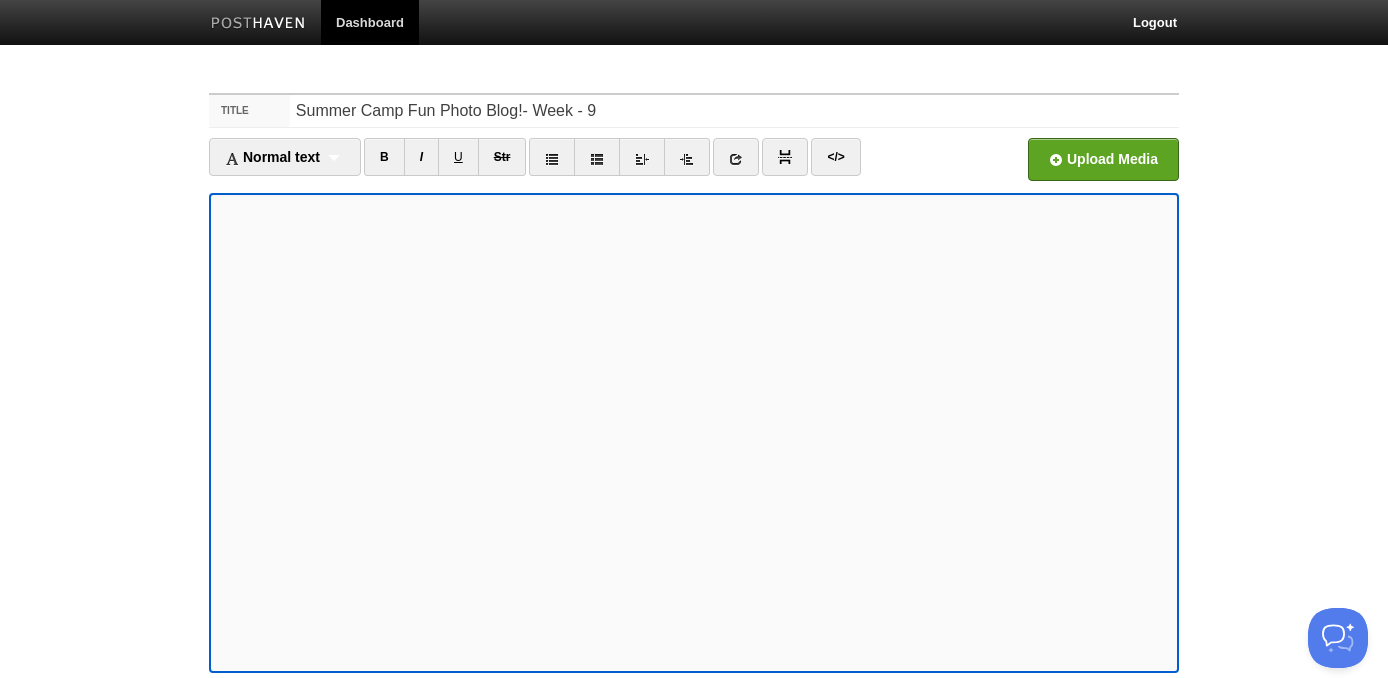 scroll, scrollTop: 167, scrollLeft: 0, axis: vertical 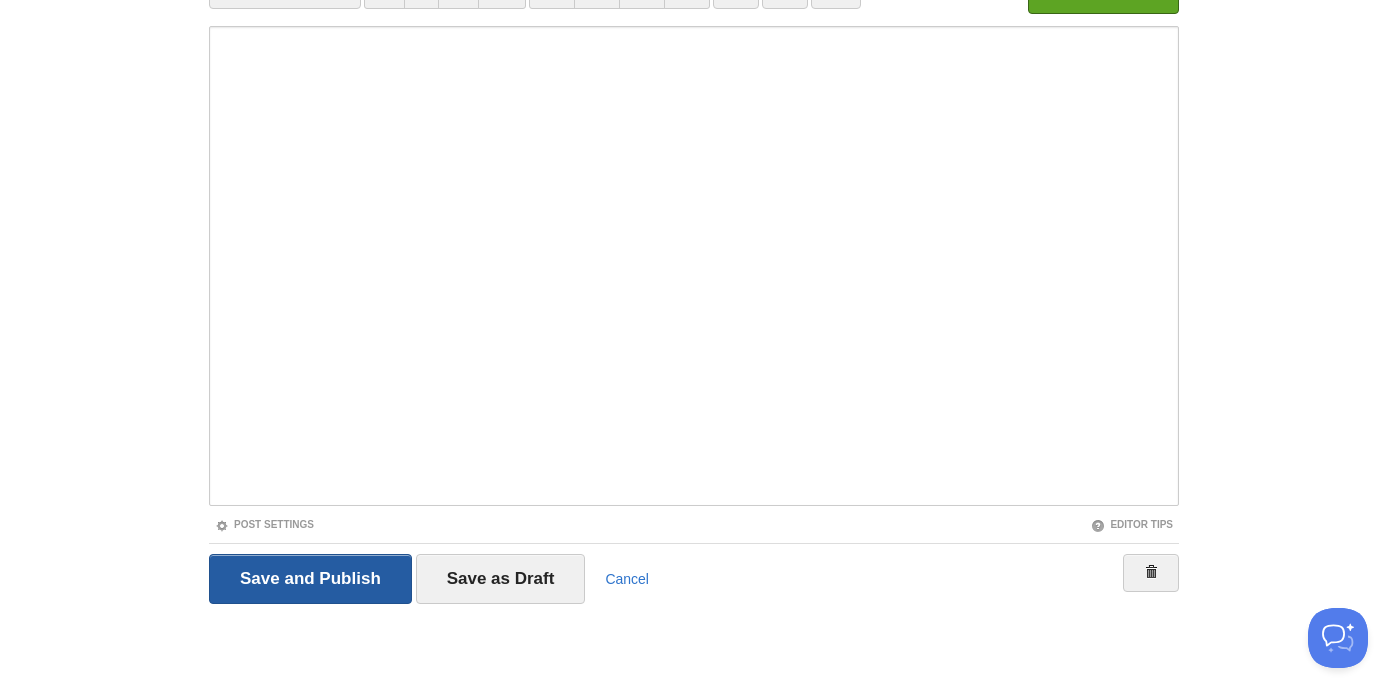 click on "Save and Publish" at bounding box center (310, 579) 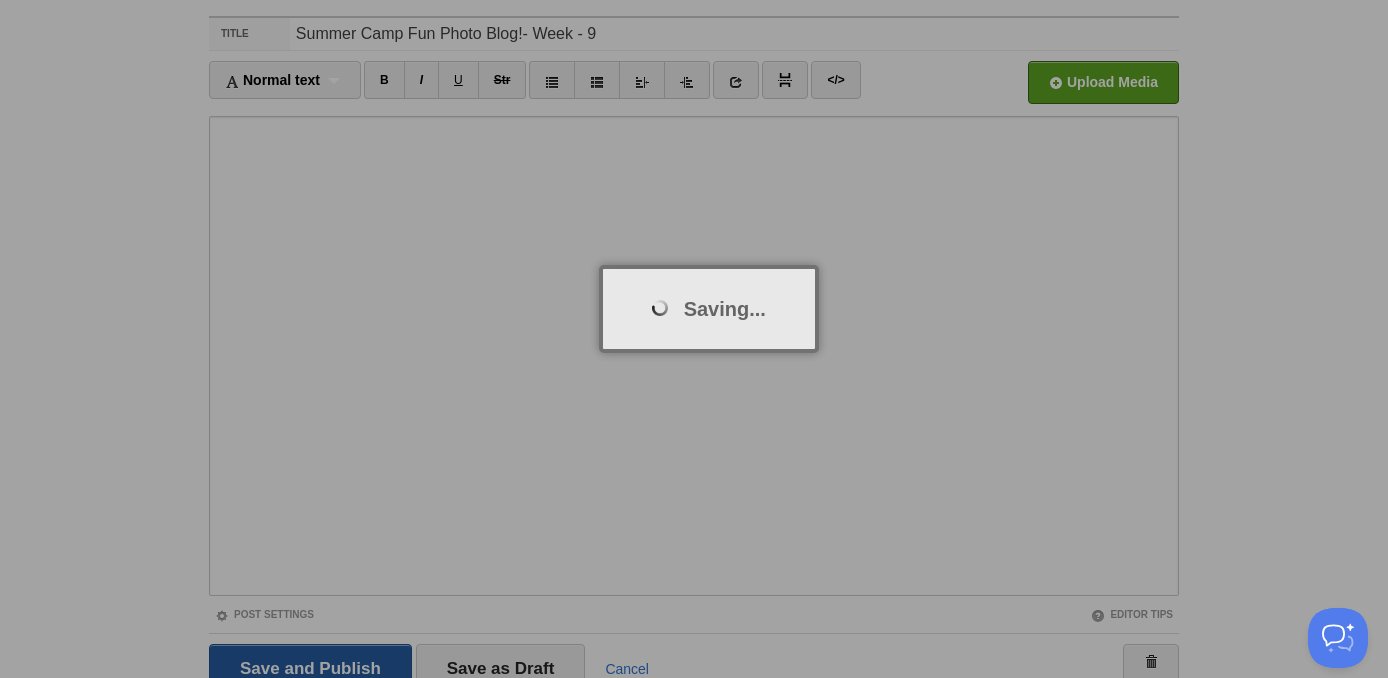scroll, scrollTop: 75, scrollLeft: 0, axis: vertical 